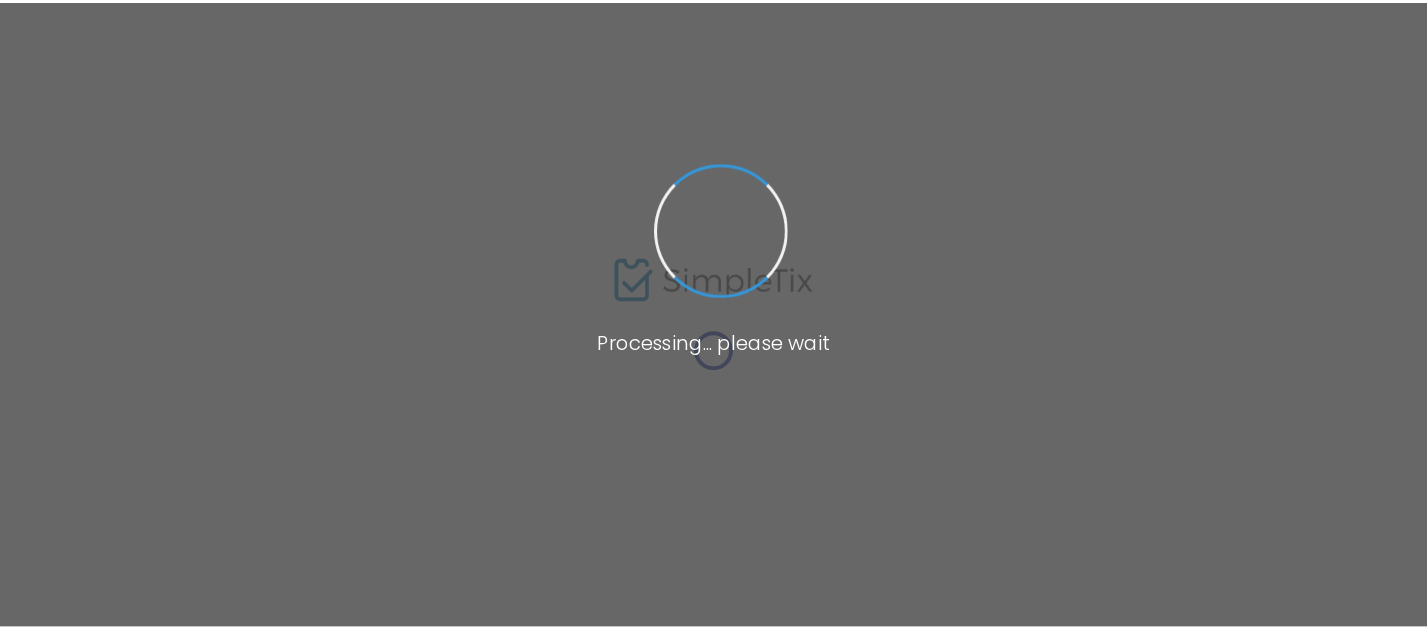 scroll, scrollTop: 0, scrollLeft: 0, axis: both 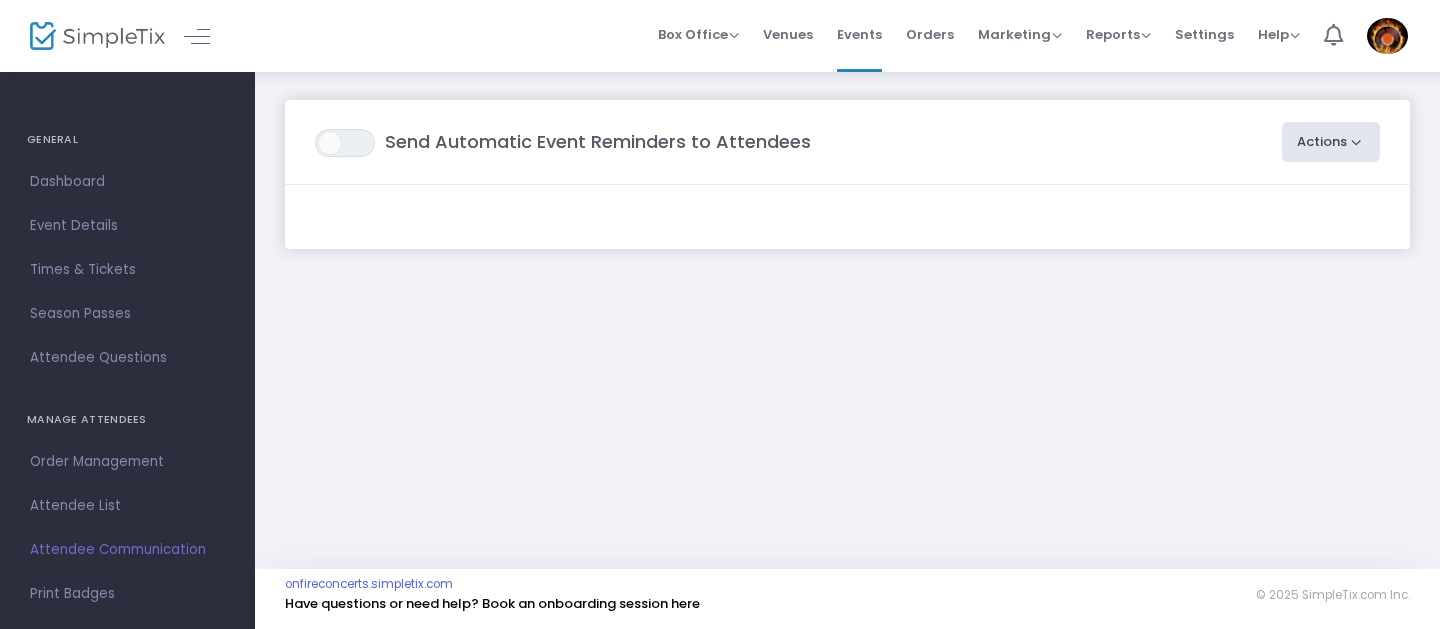 click on "Actions" 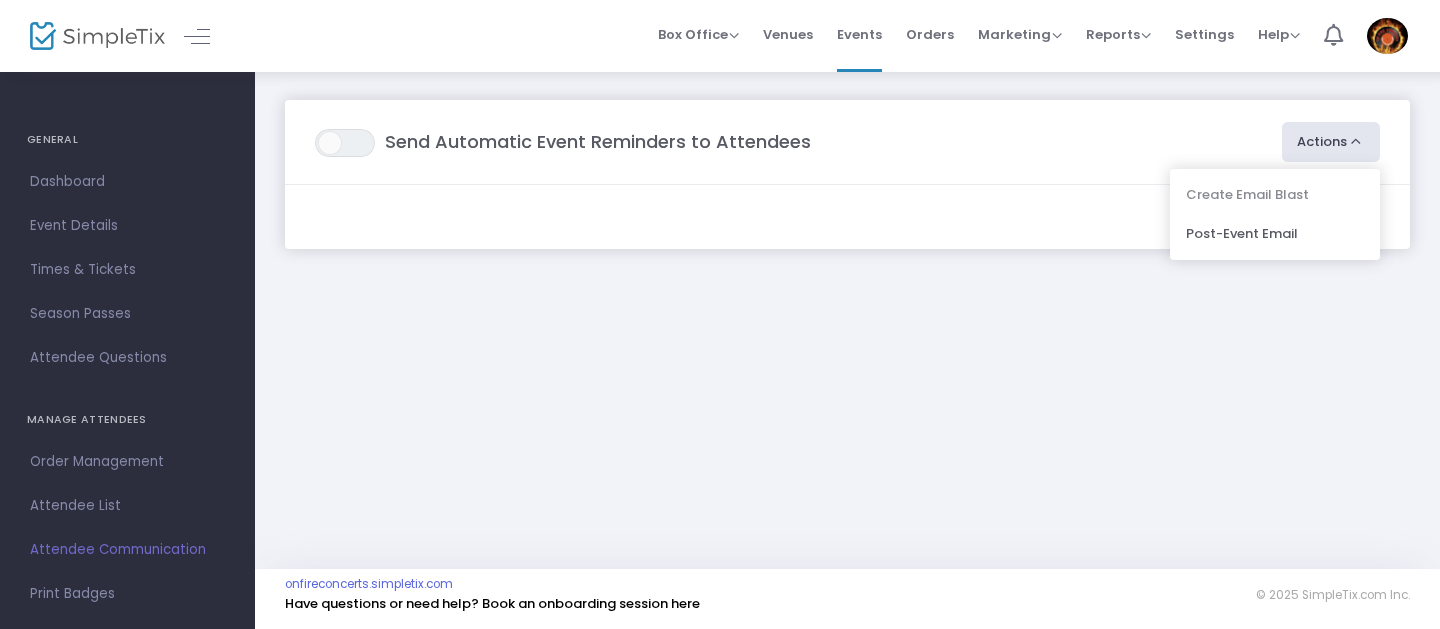 click on "Create Email Blast   Post-Event Email" 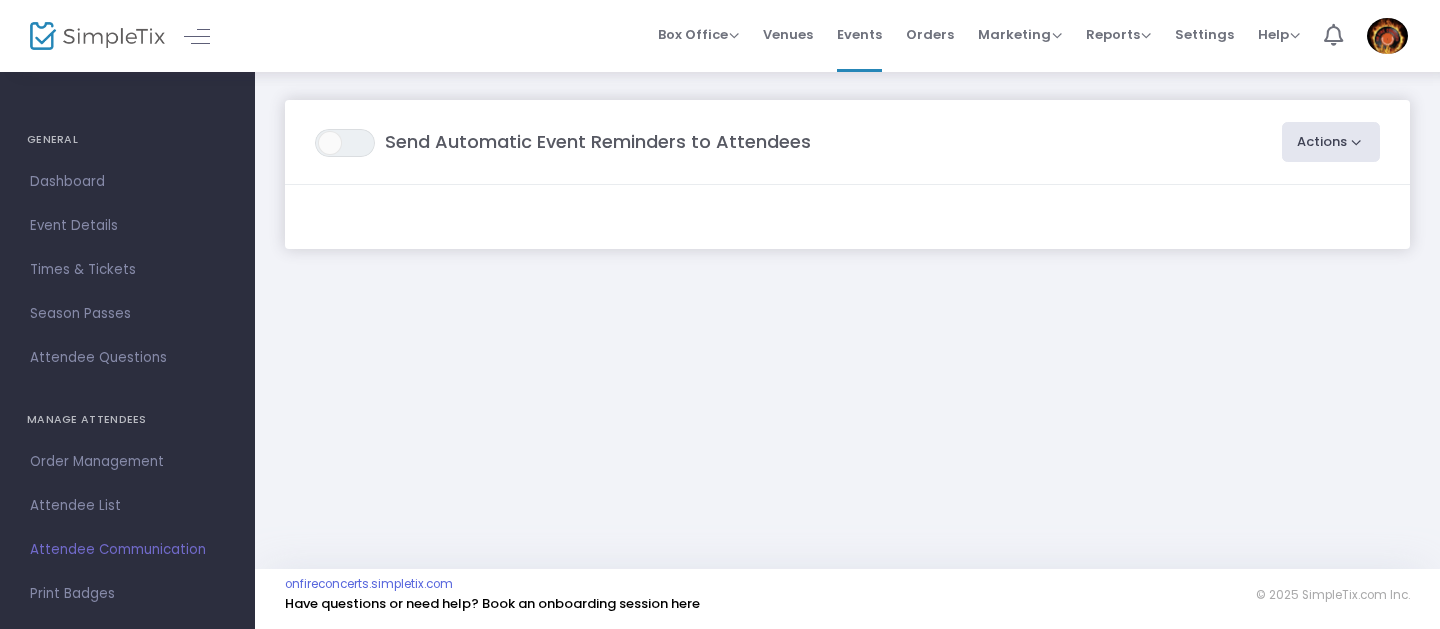 click on "ON OFF  Send Automatic Event Reminders to Attendees" 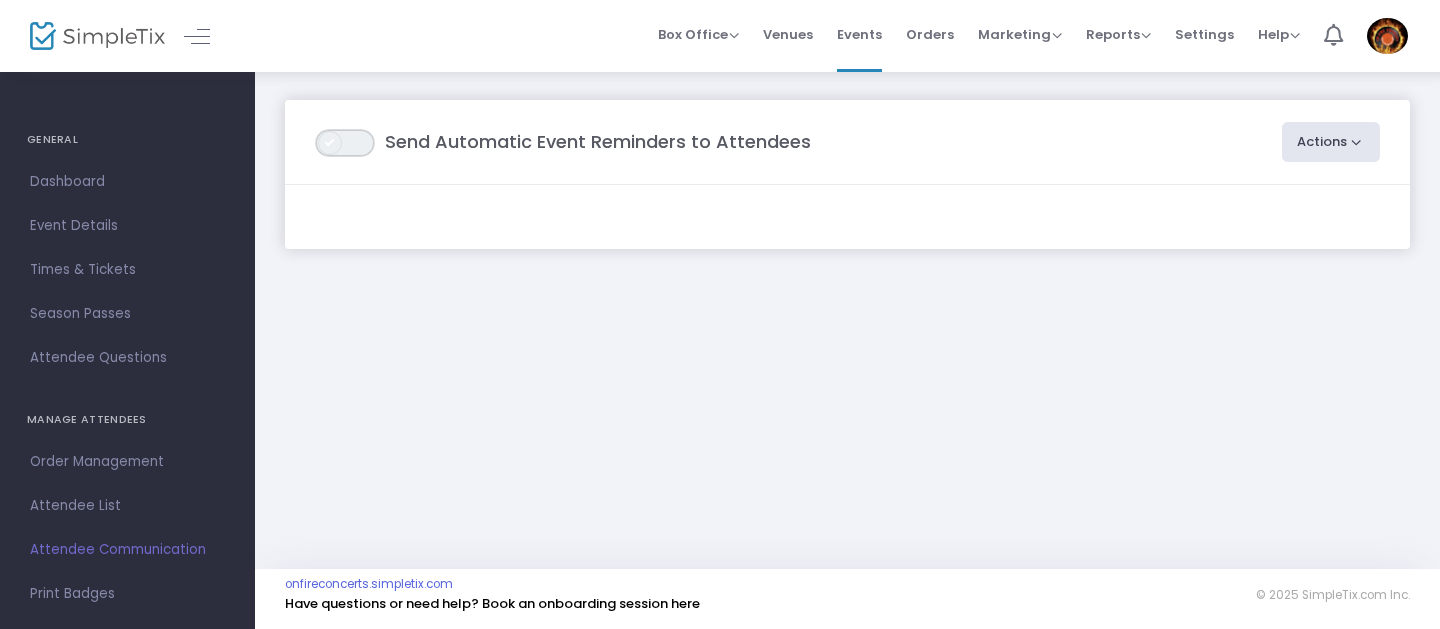 click on "ON OFF" at bounding box center [345, 143] 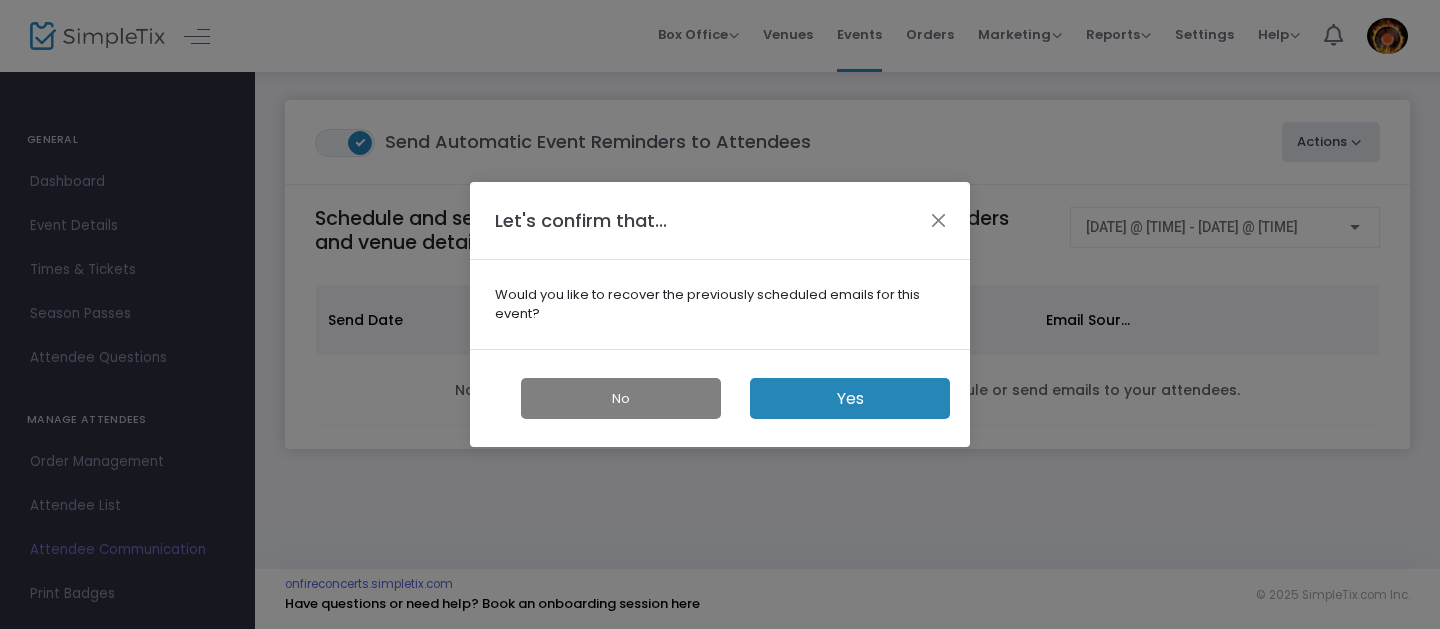 click on "Yes" 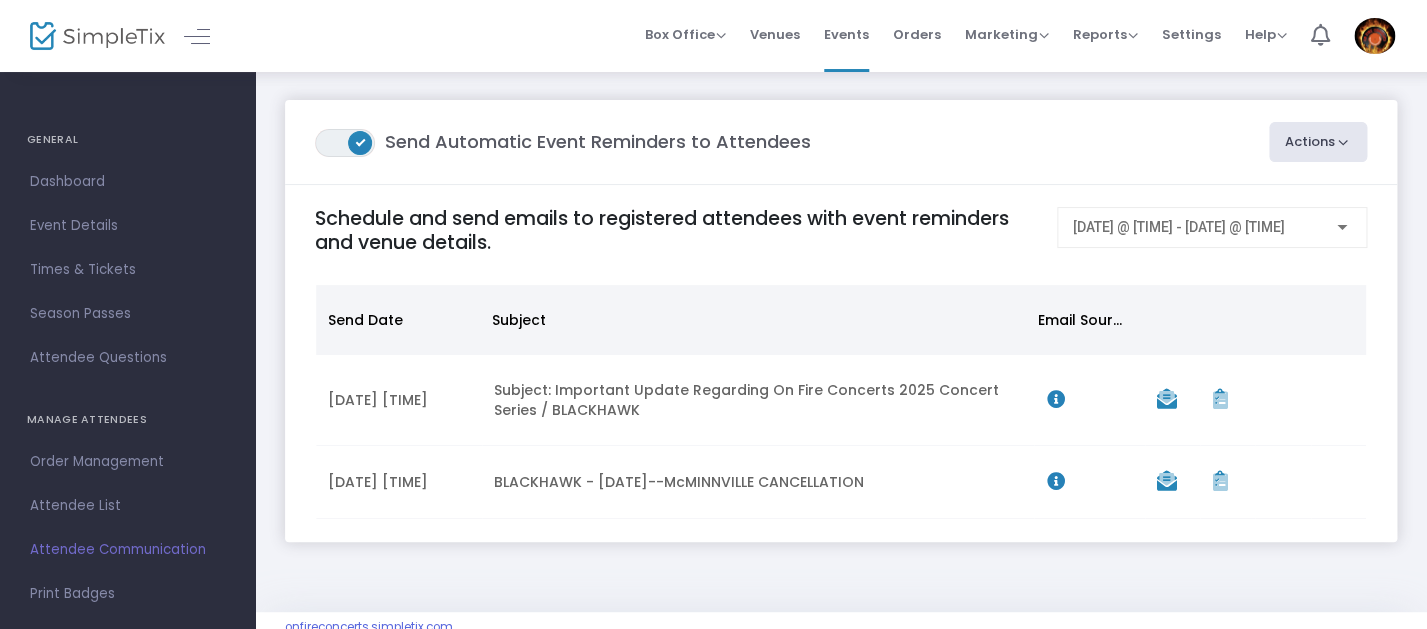 drag, startPoint x: 353, startPoint y: 139, endPoint x: 329, endPoint y: 140, distance: 24.020824 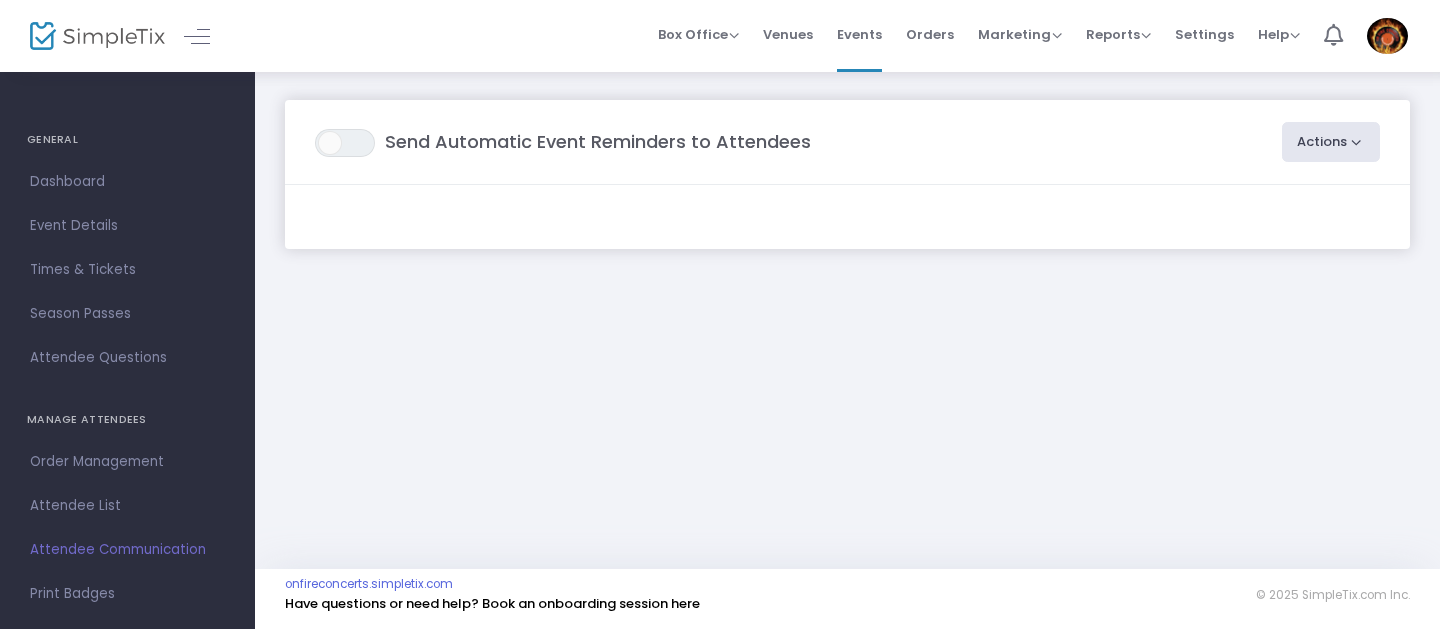 click on "Actions" 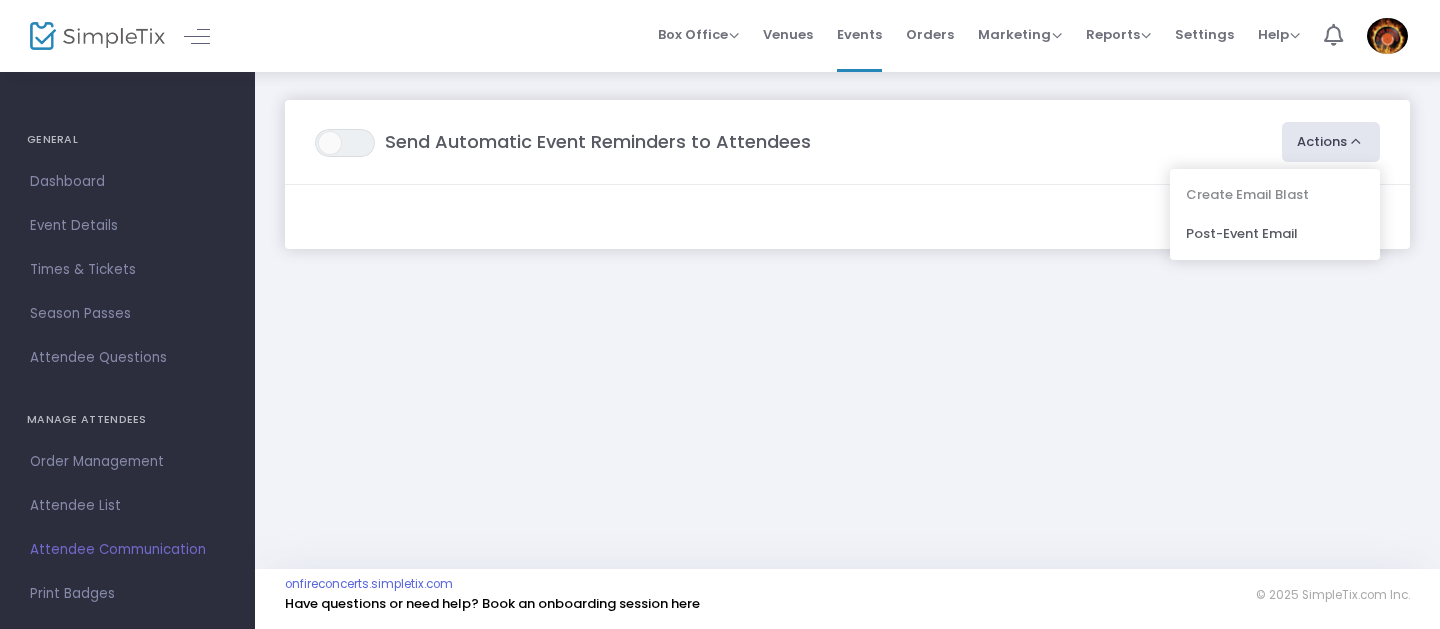 click on "Create Email Blast   Post-Event Email" 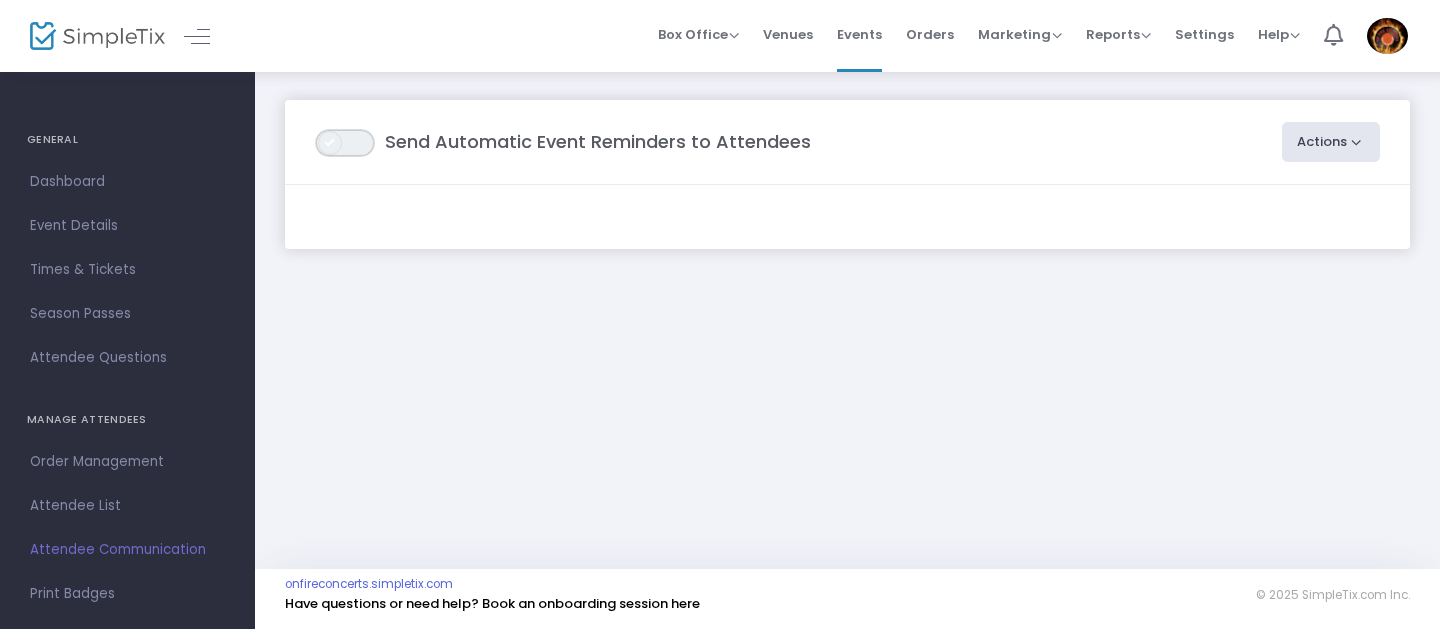 click on "ON OFF" at bounding box center [345, 143] 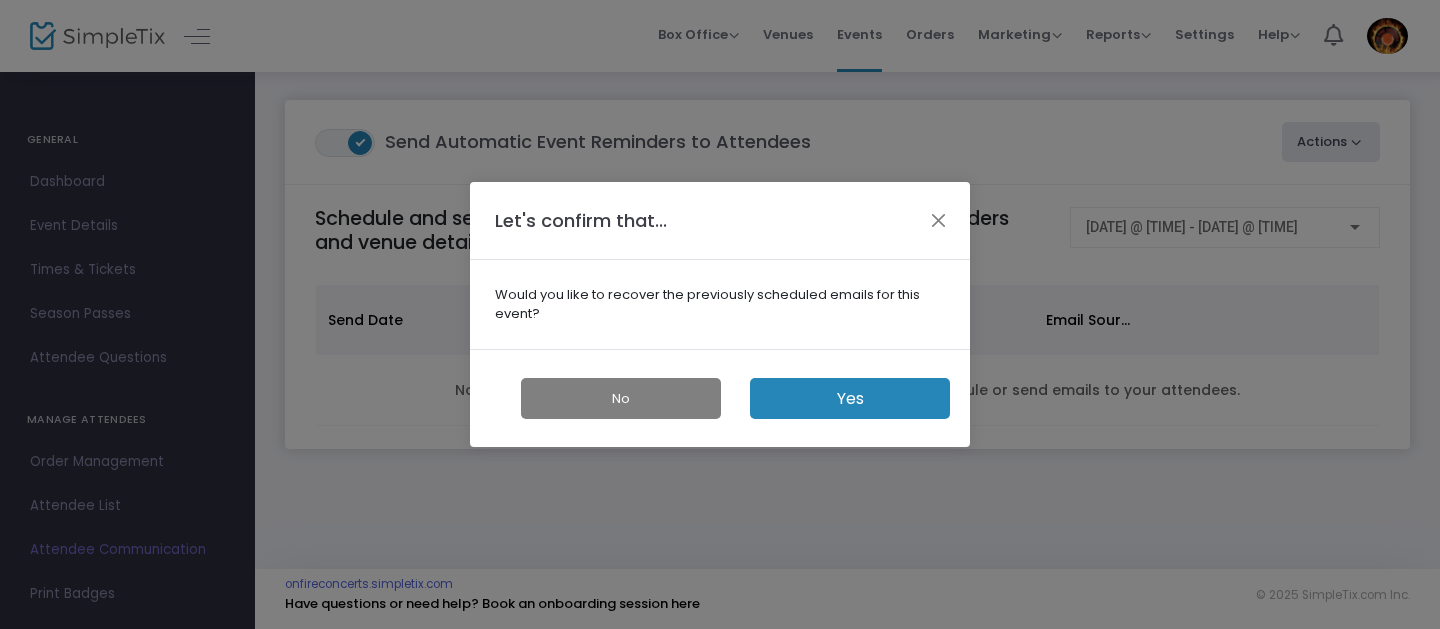click on "Yes" 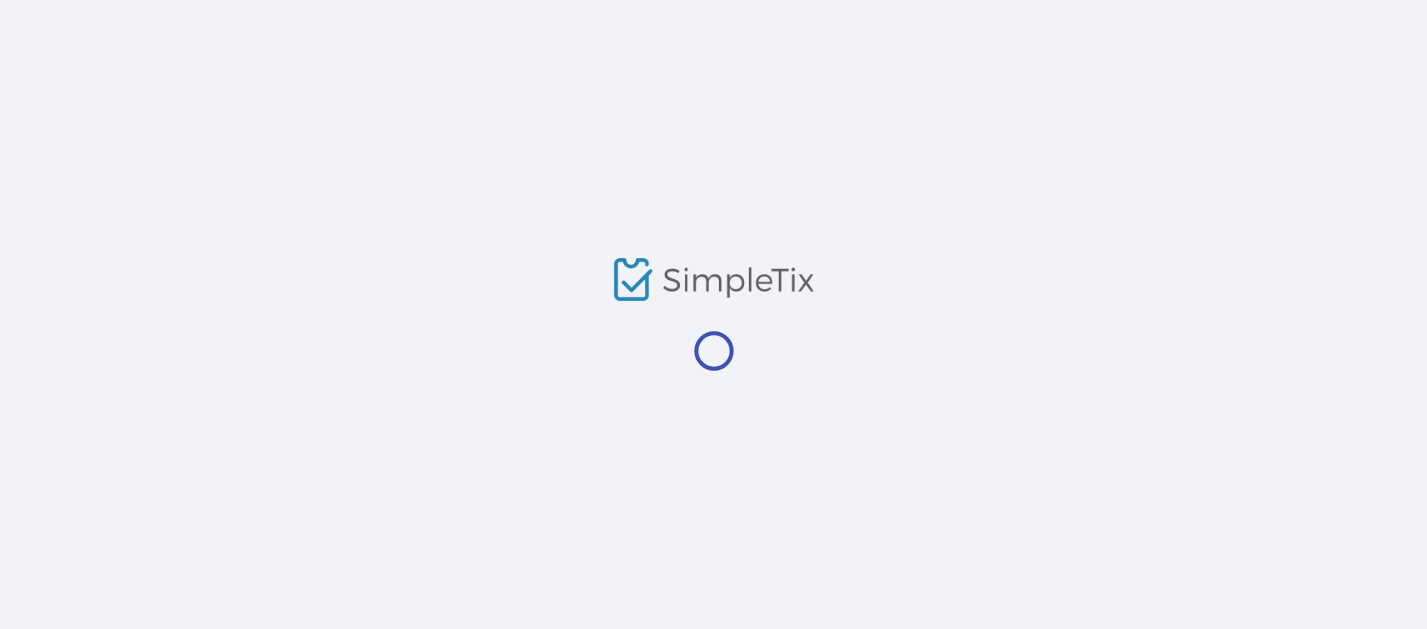 scroll, scrollTop: 0, scrollLeft: 0, axis: both 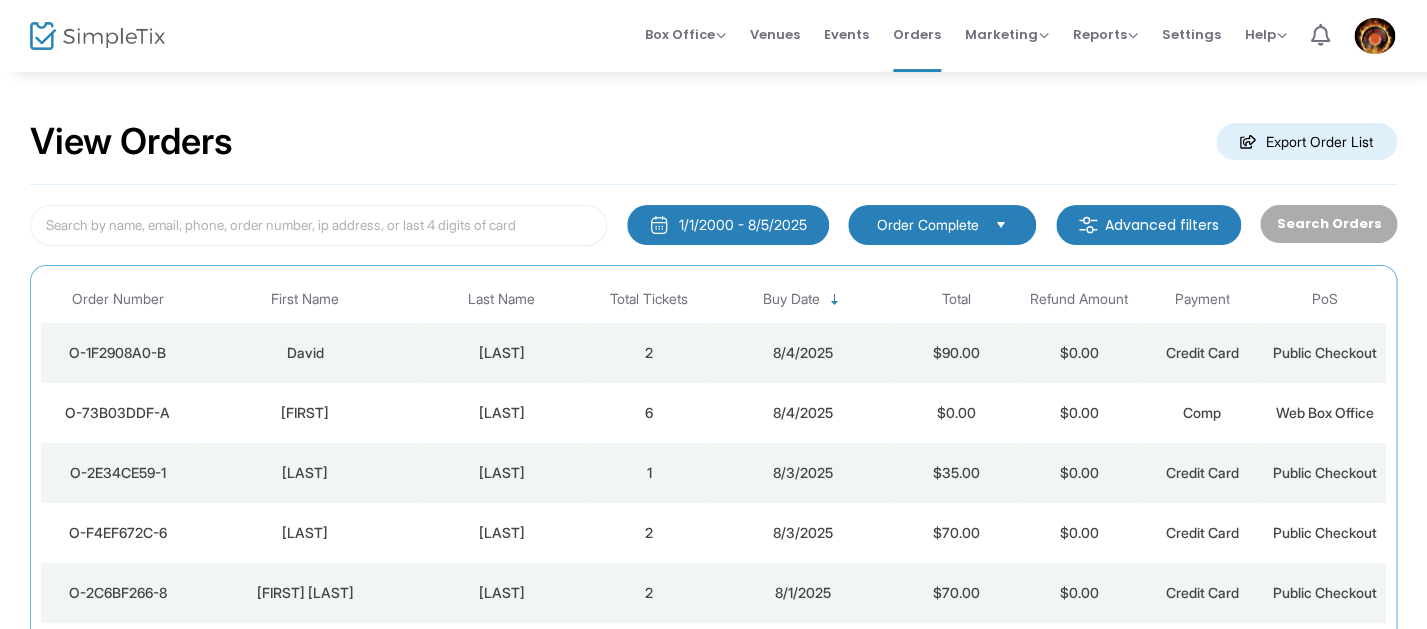 click on "View Orders  Export Order List" 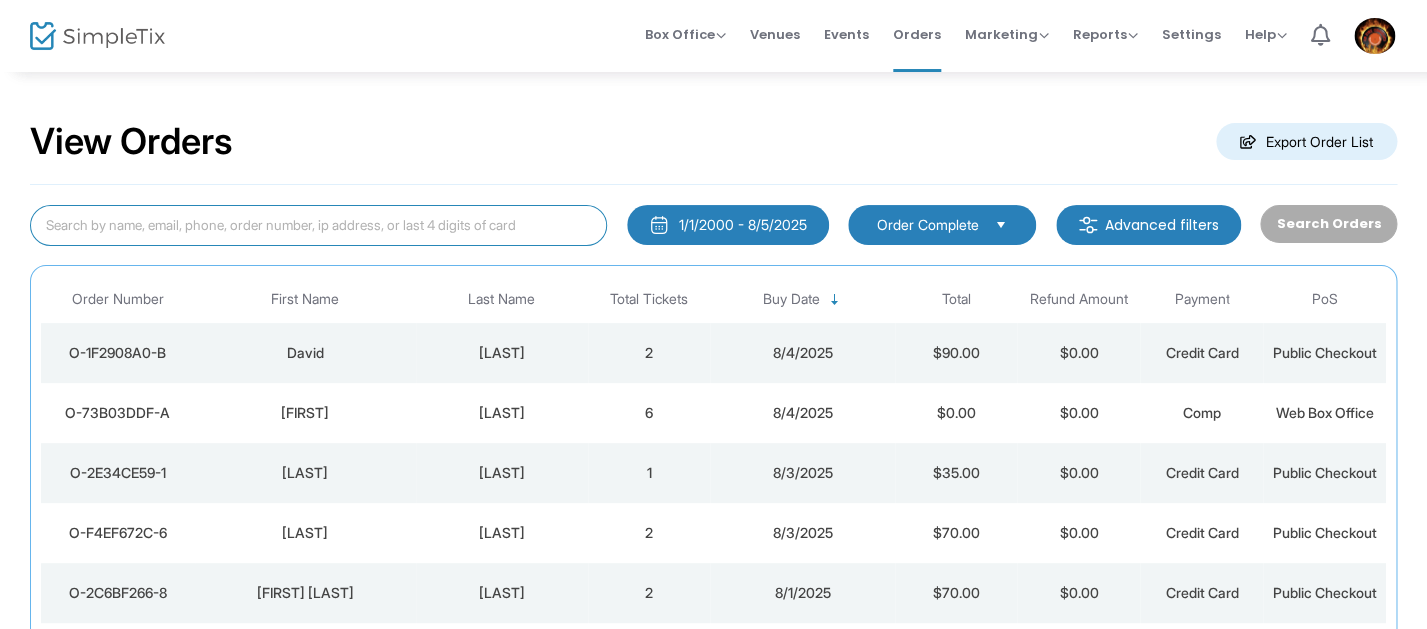 click 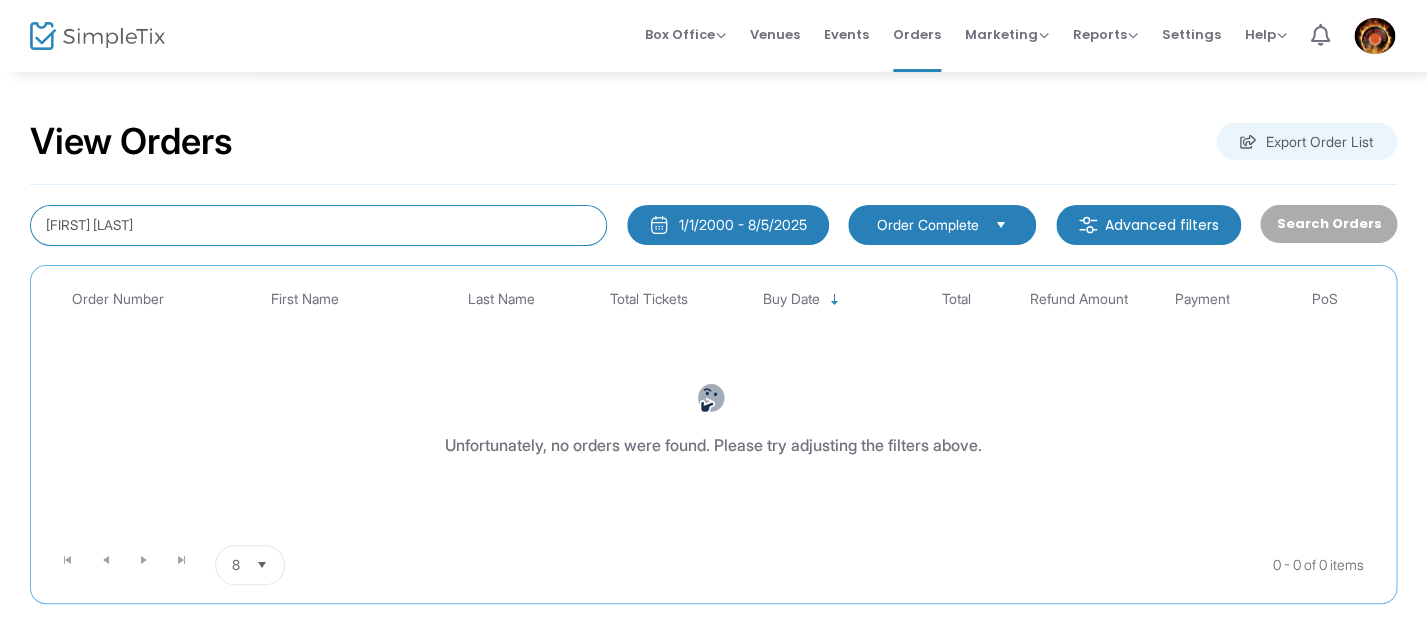 drag, startPoint x: 71, startPoint y: 228, endPoint x: 176, endPoint y: 235, distance: 105.23308 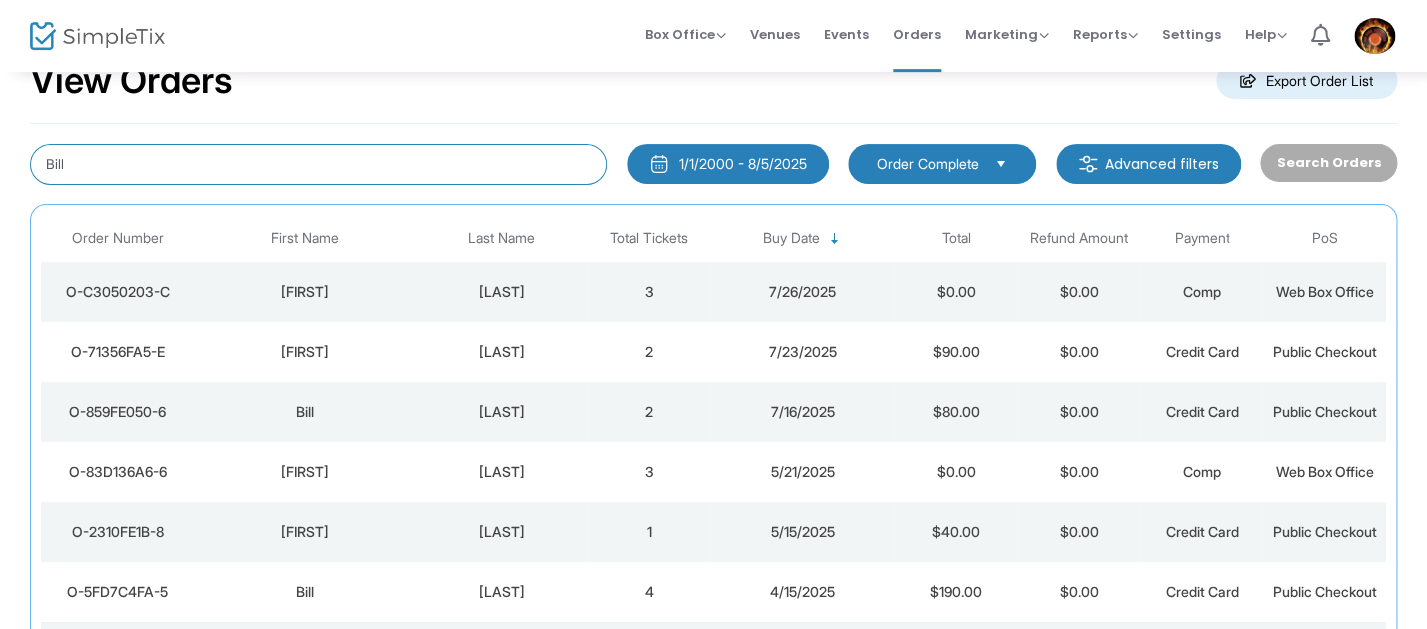 scroll, scrollTop: 194, scrollLeft: 0, axis: vertical 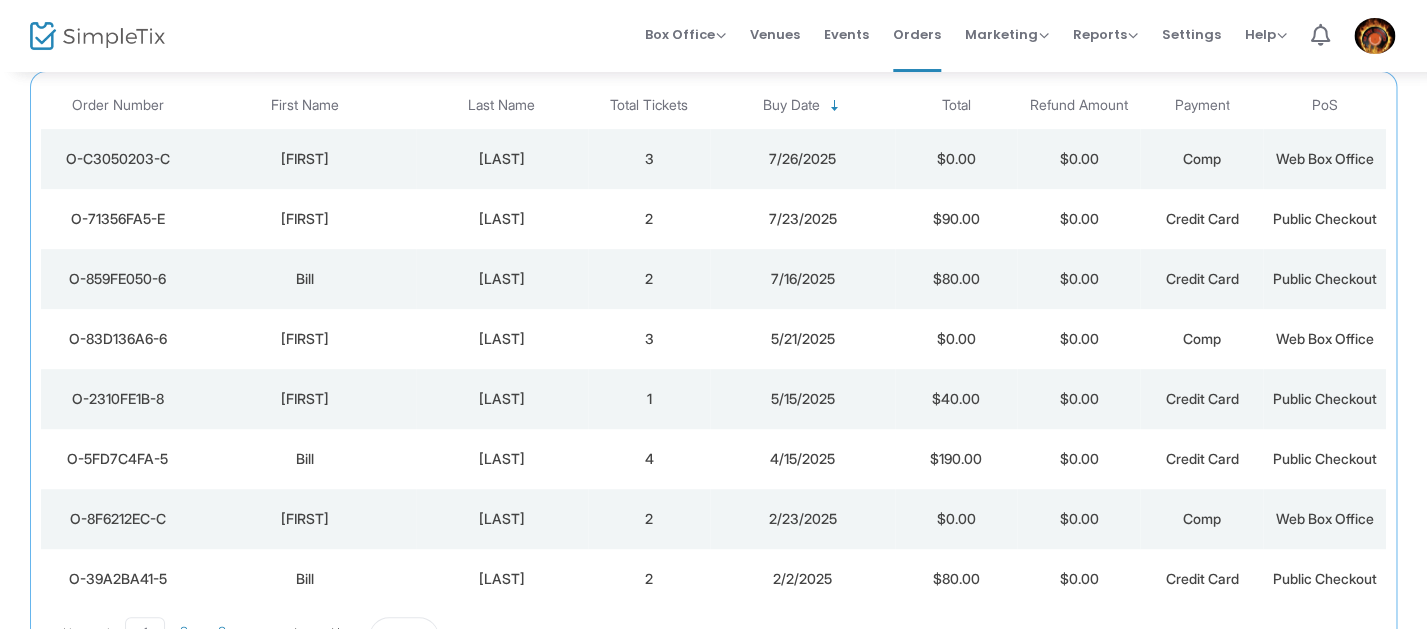 click on "4" 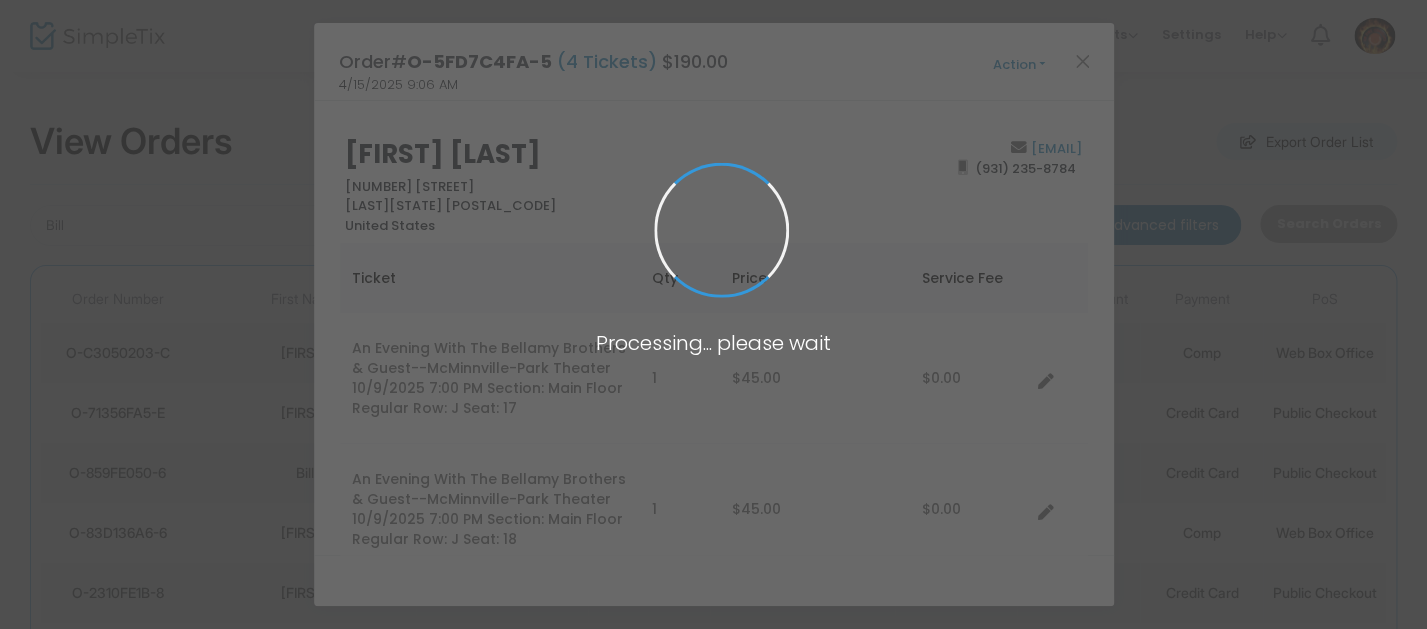 scroll, scrollTop: 0, scrollLeft: 0, axis: both 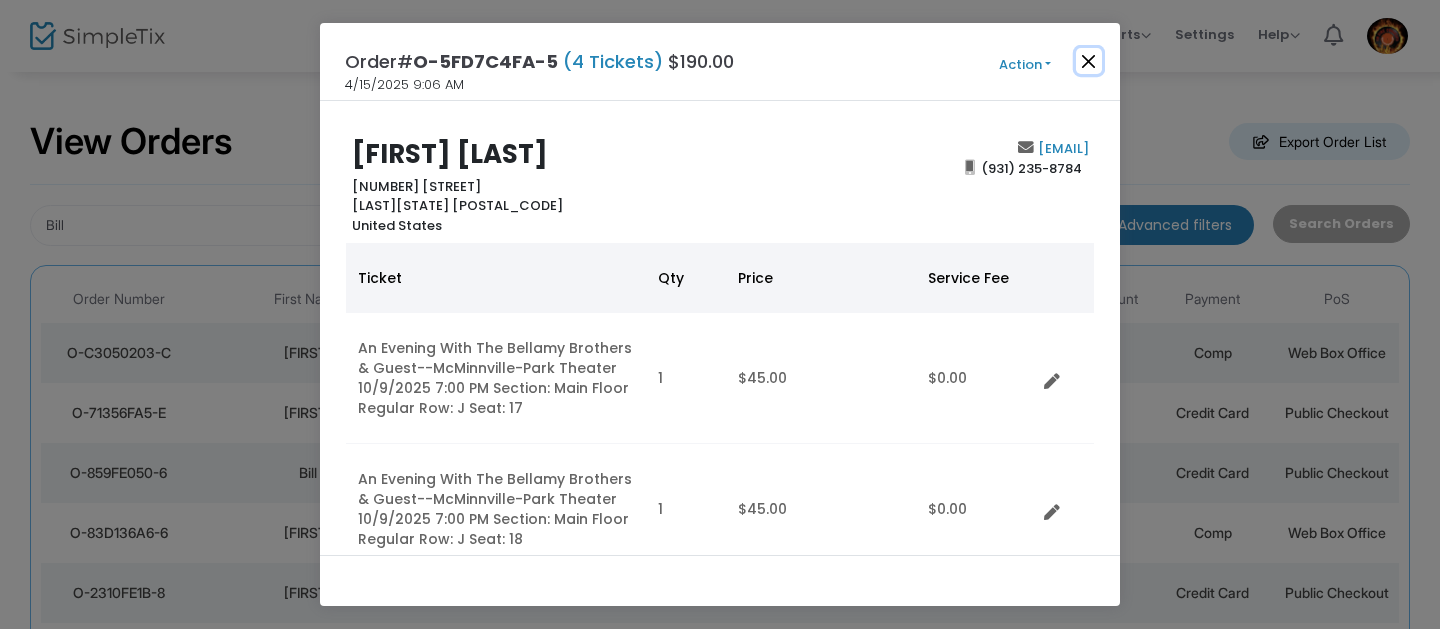 click 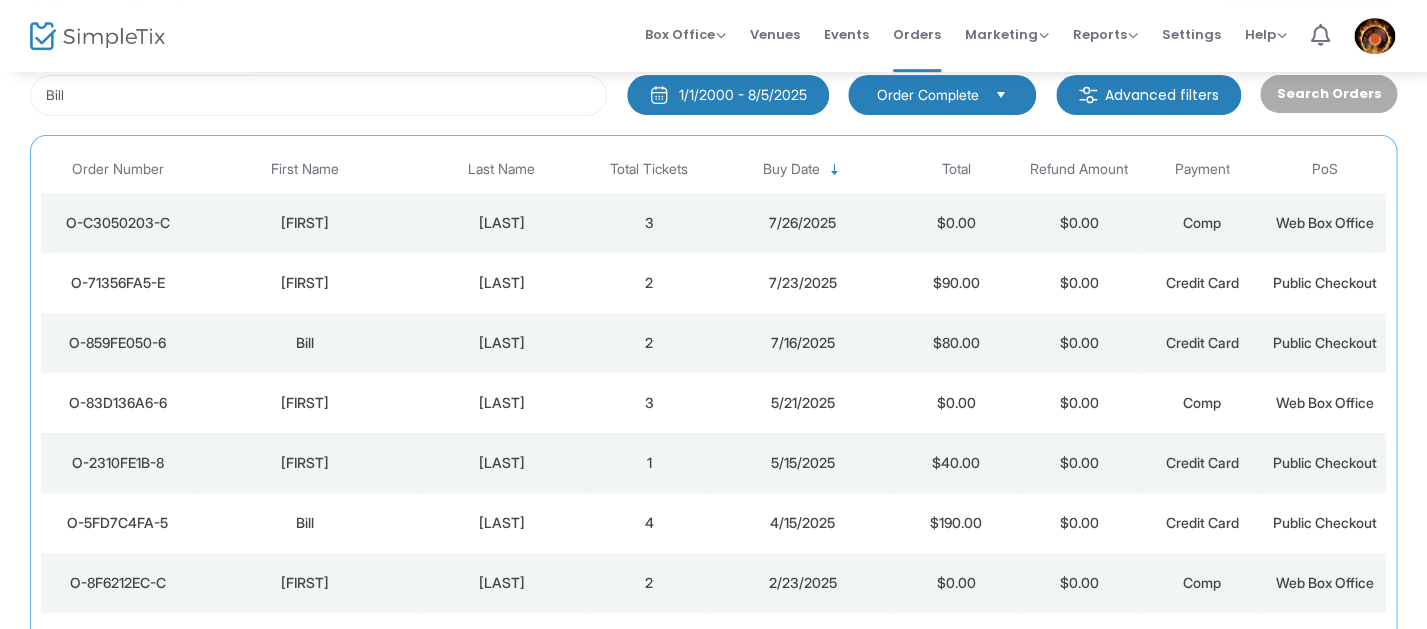 scroll, scrollTop: 145, scrollLeft: 0, axis: vertical 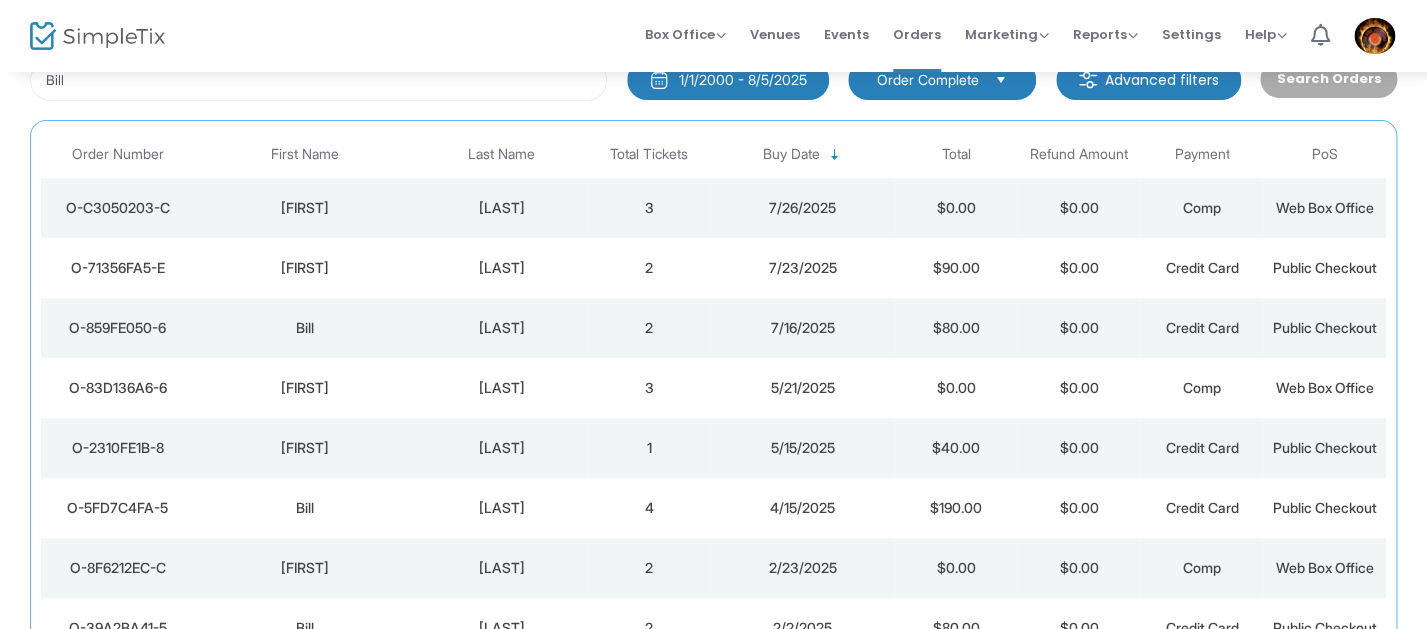 click on "[LAST]" 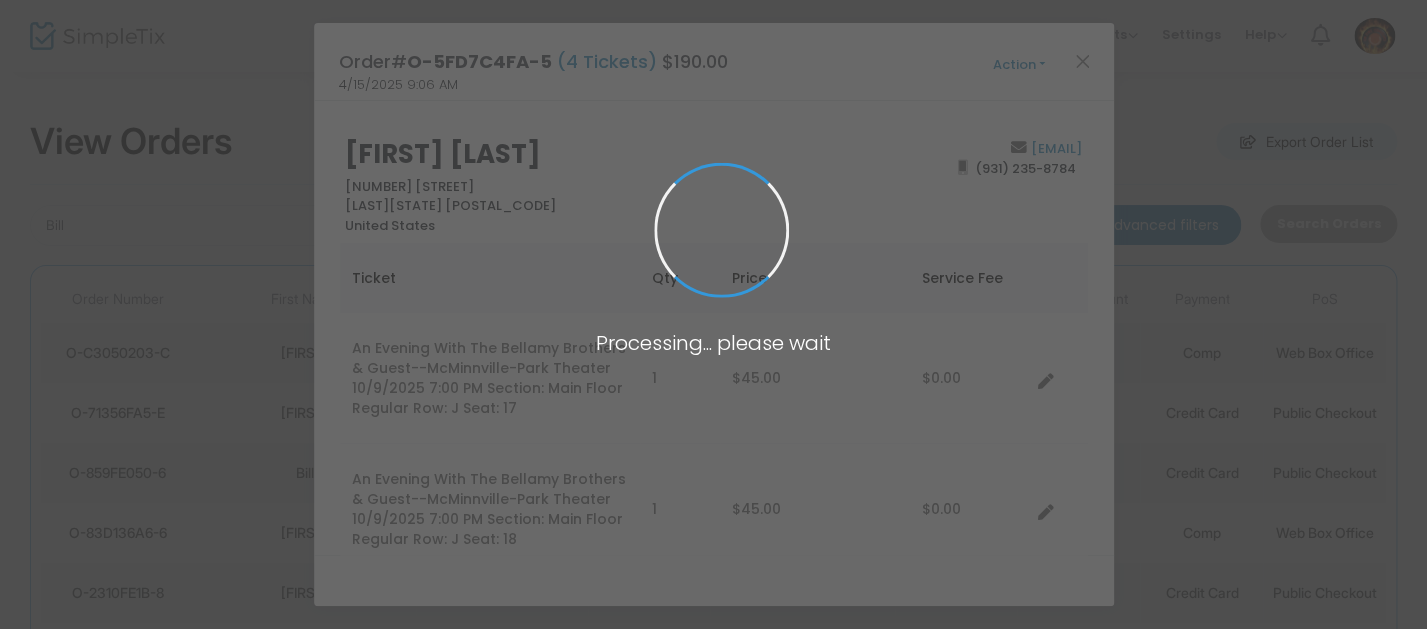 scroll, scrollTop: 0, scrollLeft: 0, axis: both 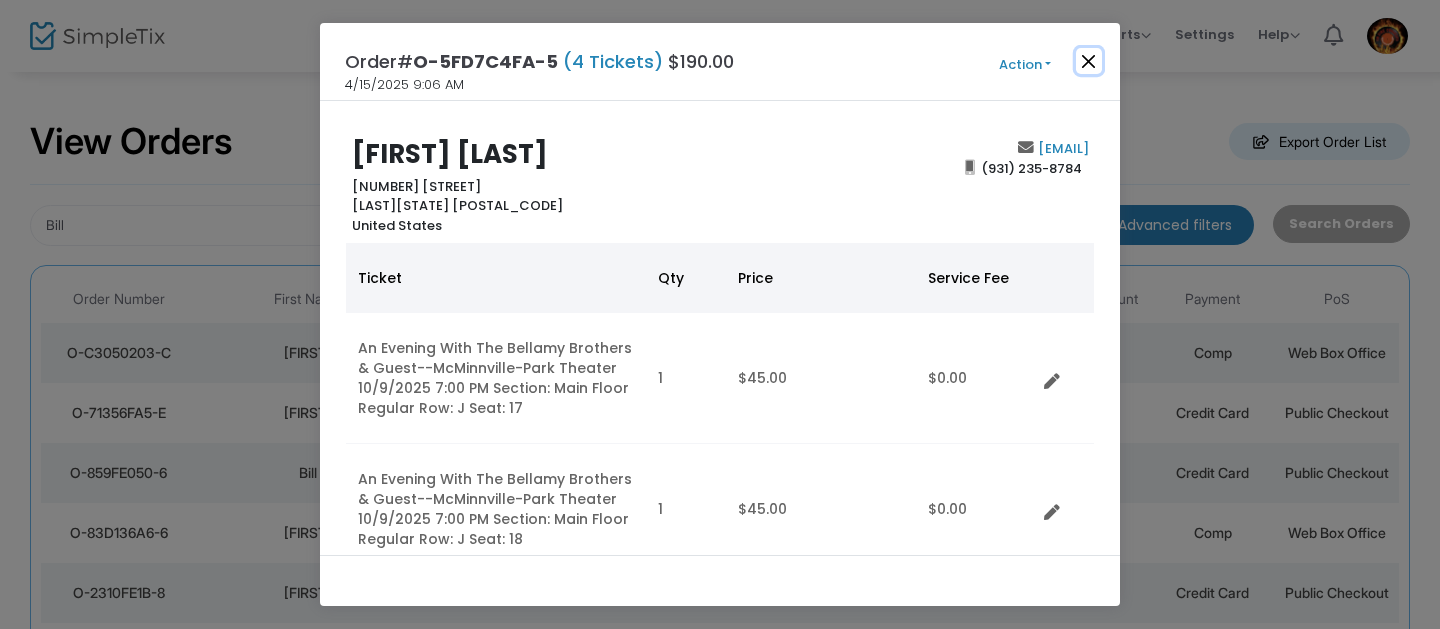 click 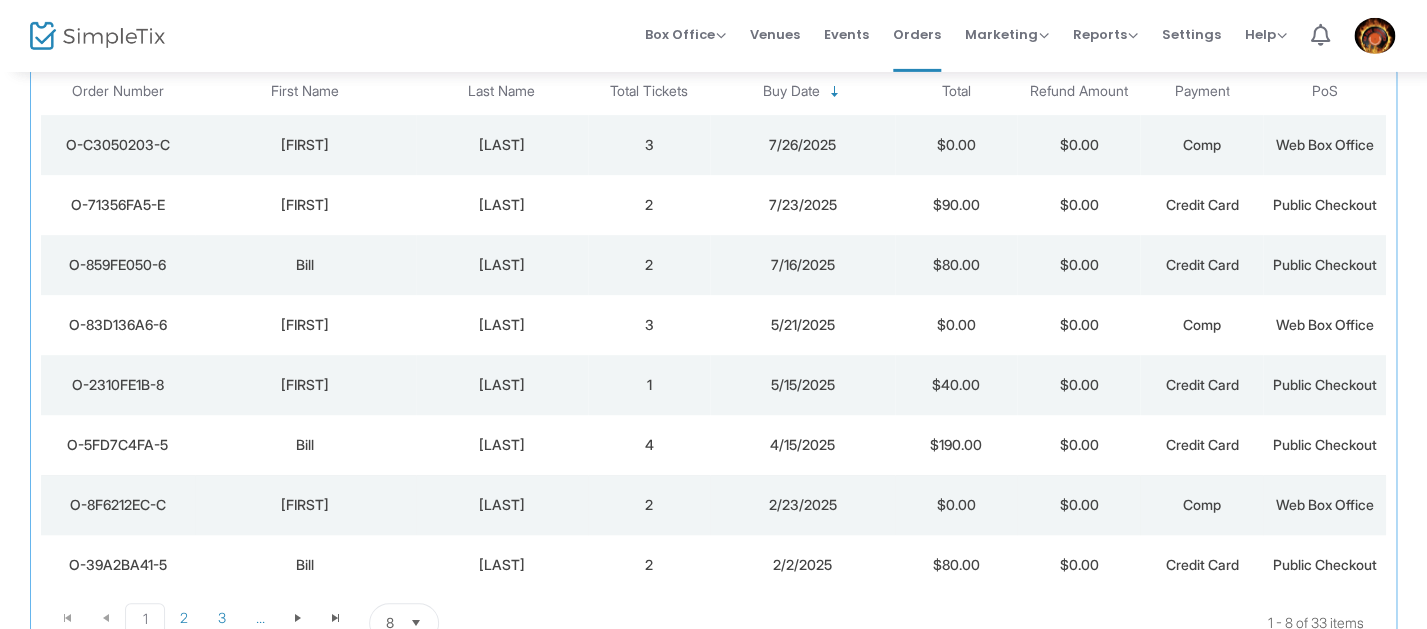 scroll, scrollTop: 259, scrollLeft: 0, axis: vertical 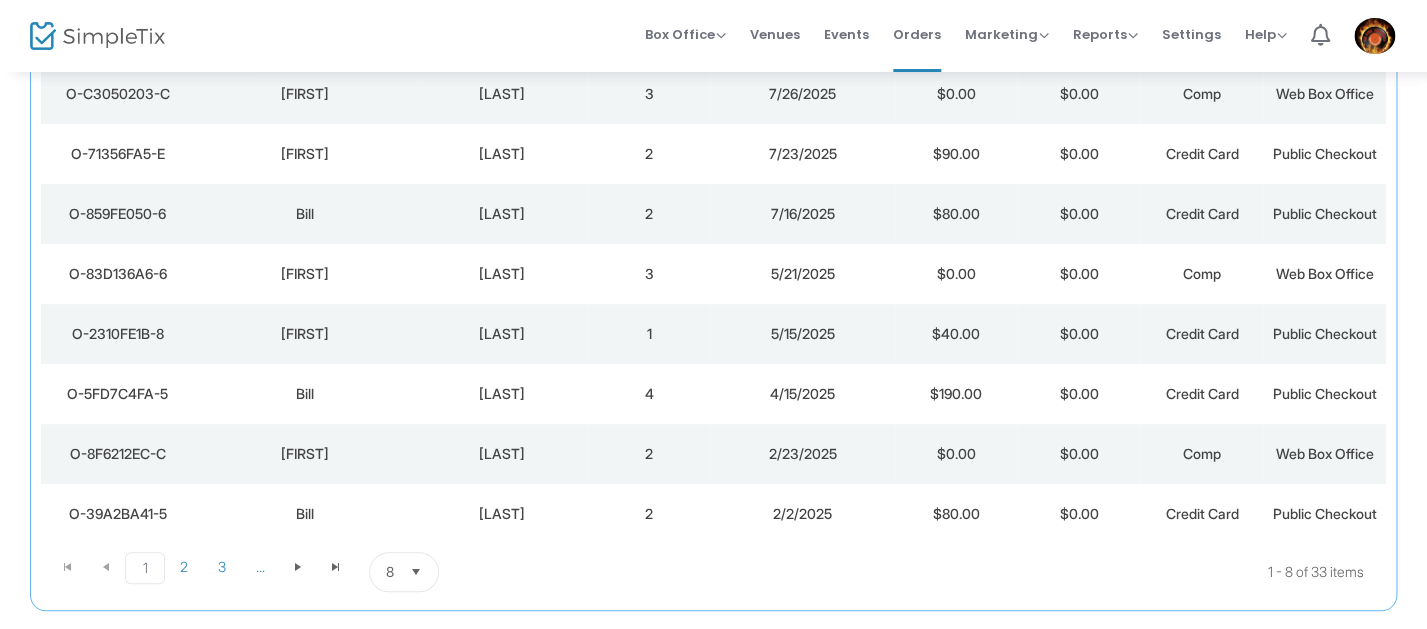 click on "[LAST]" 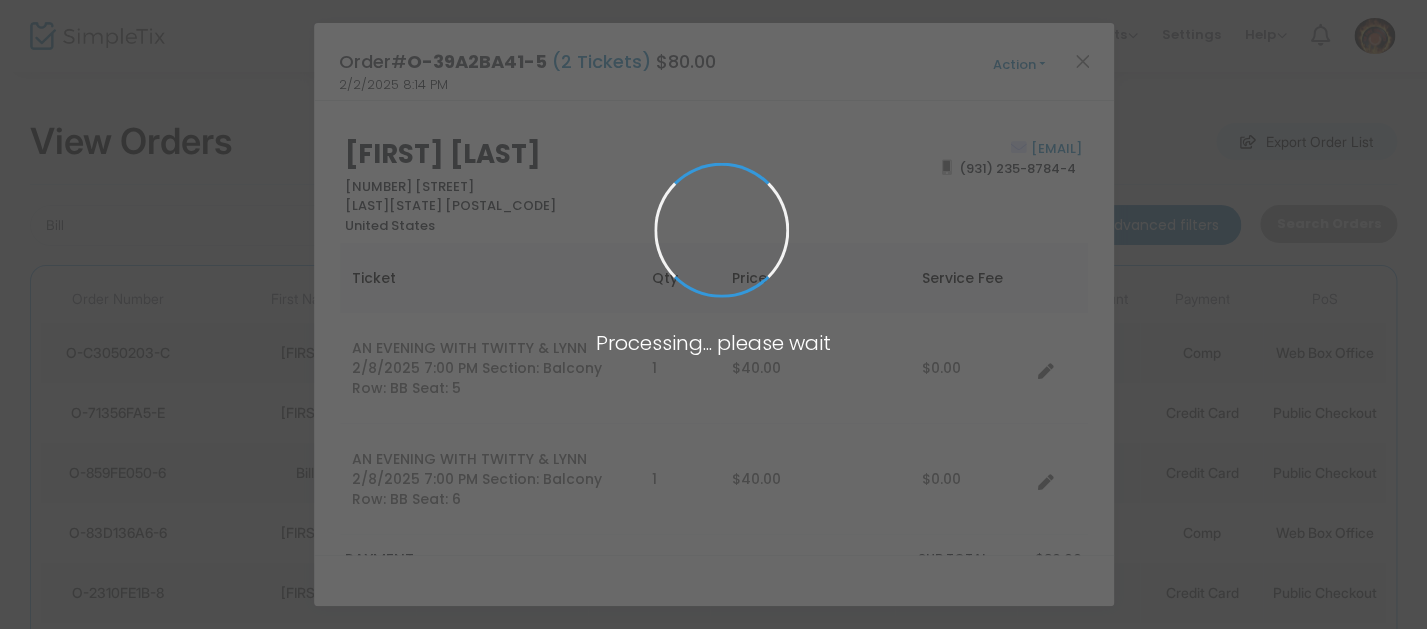 scroll, scrollTop: 0, scrollLeft: 0, axis: both 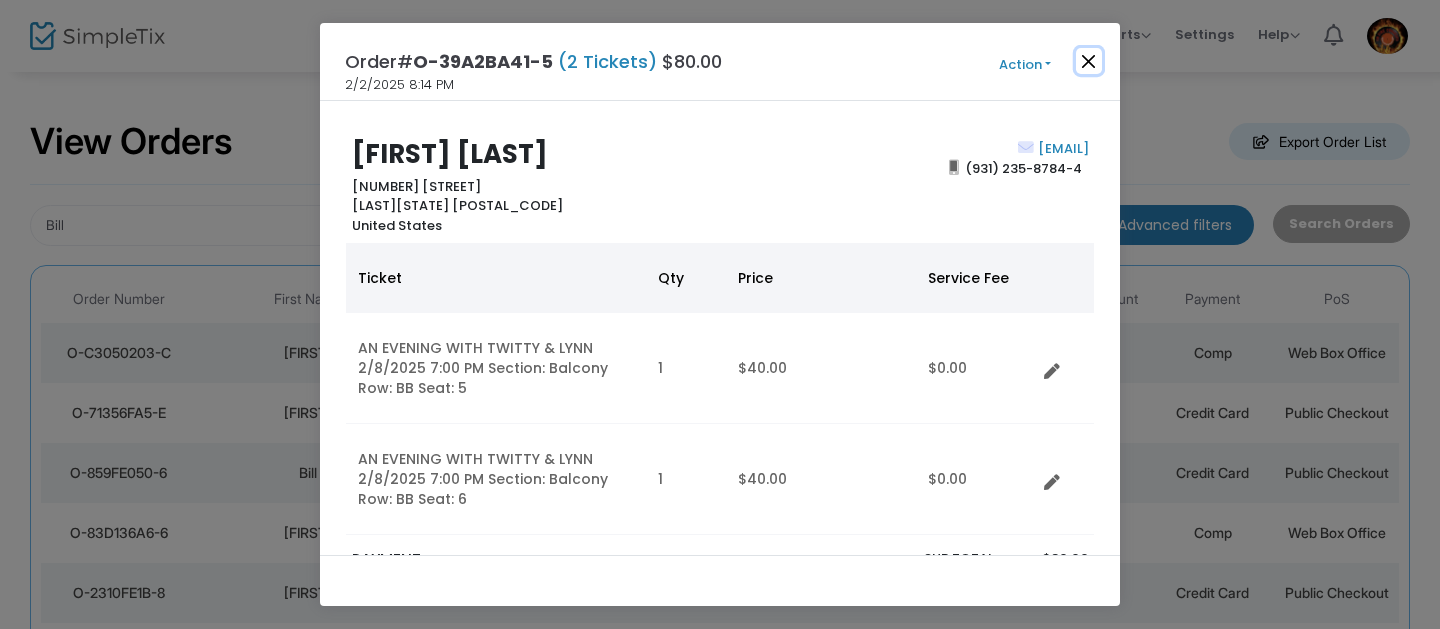 click 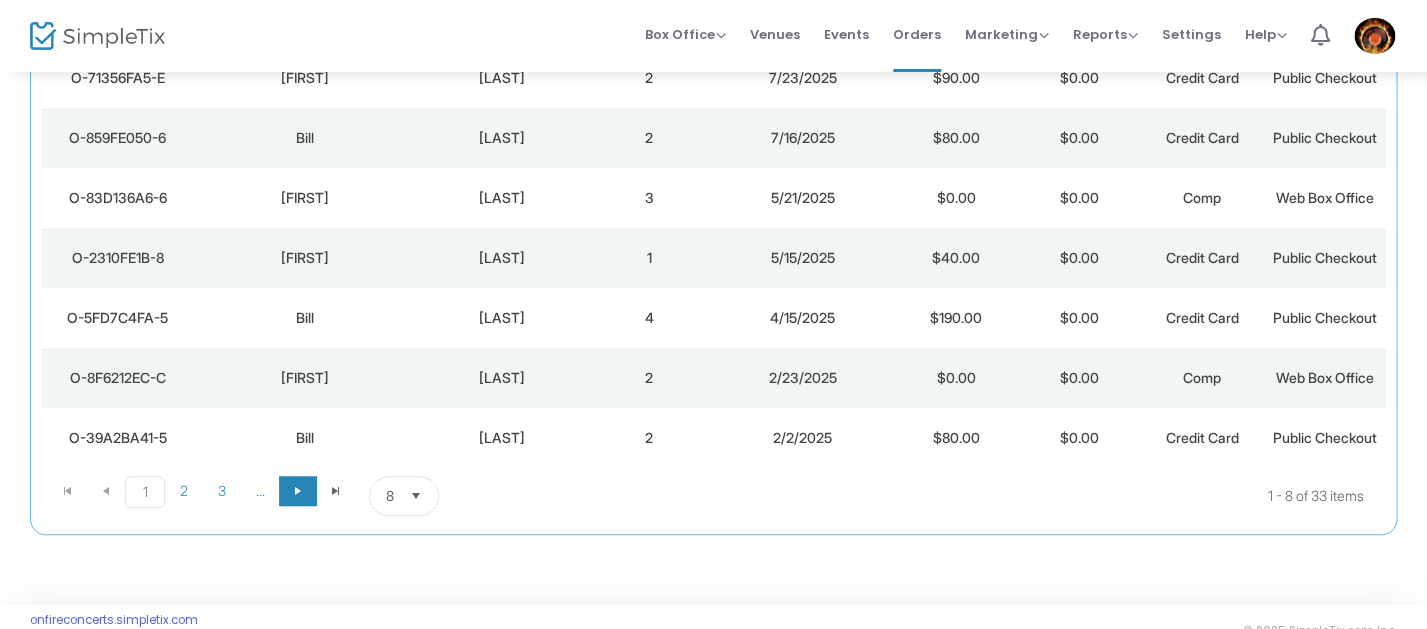 scroll, scrollTop: 340, scrollLeft: 0, axis: vertical 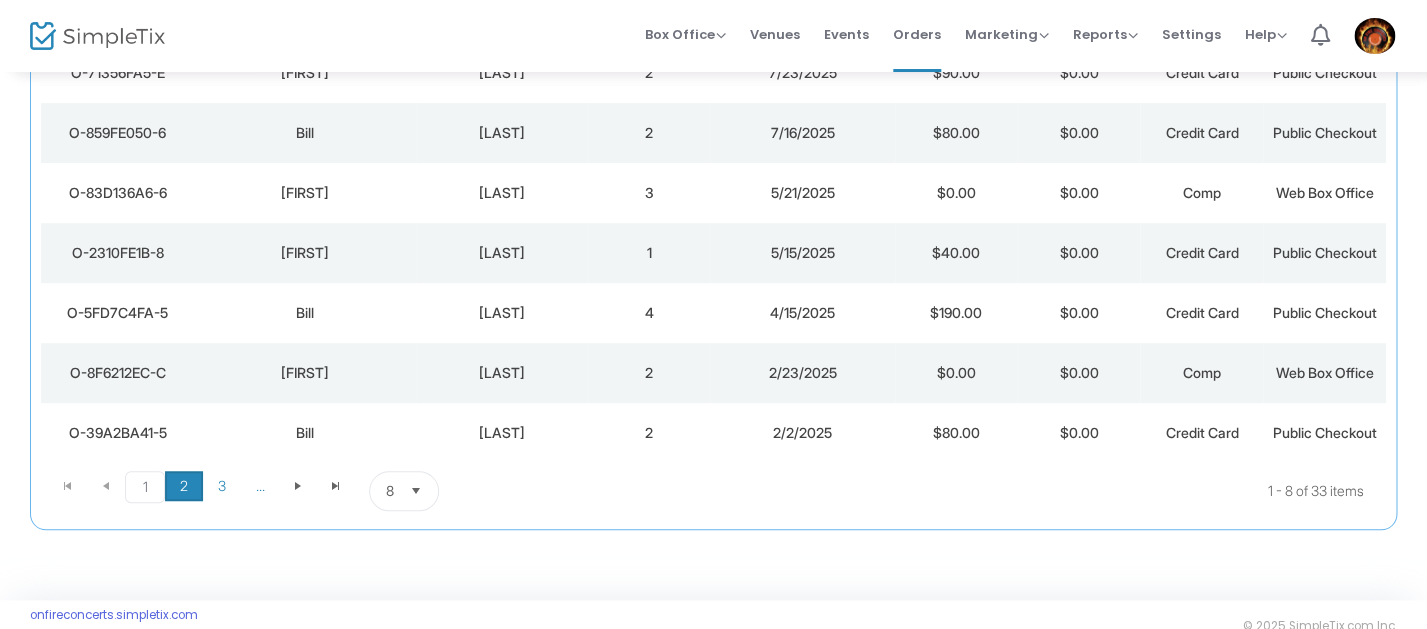 click on "2" 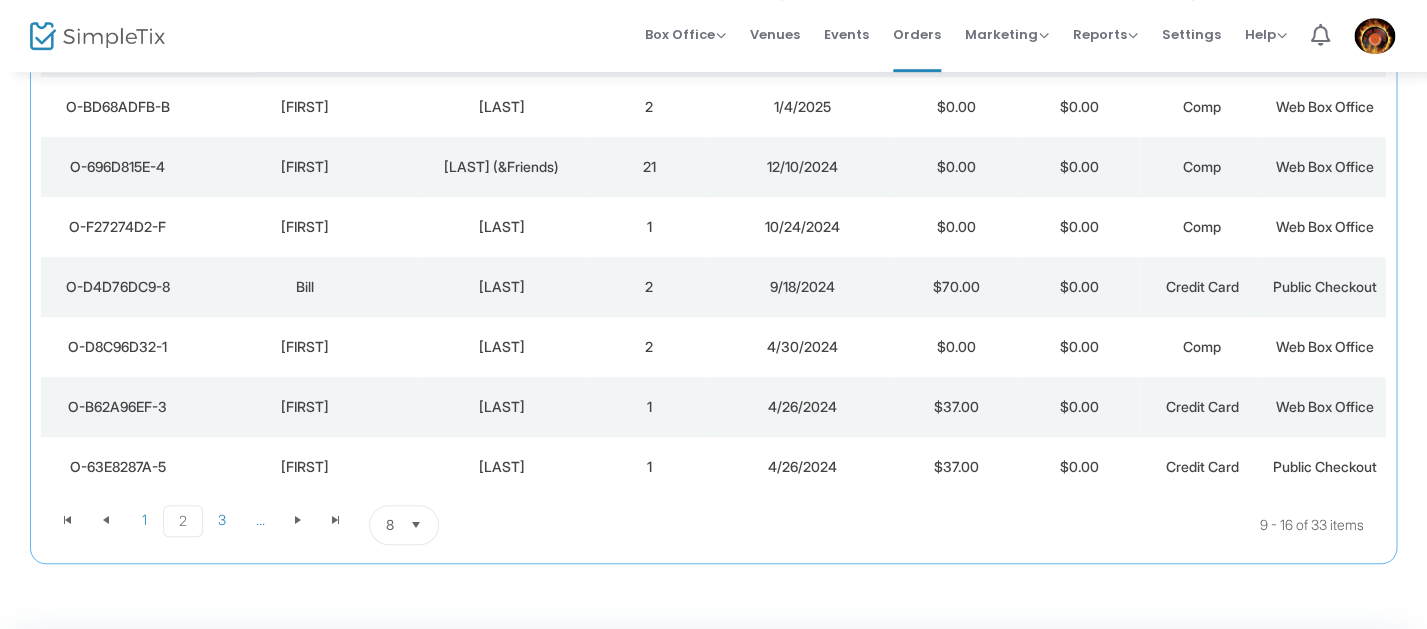 scroll, scrollTop: 324, scrollLeft: 0, axis: vertical 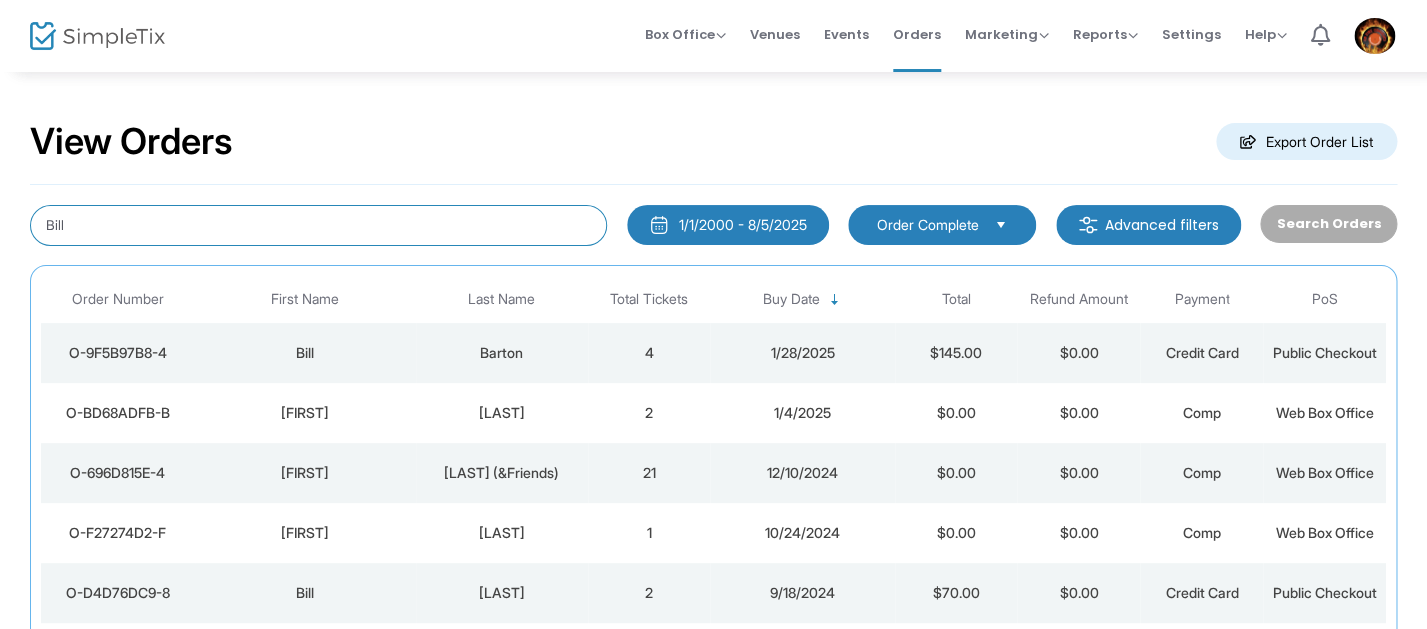 click on "Bill" 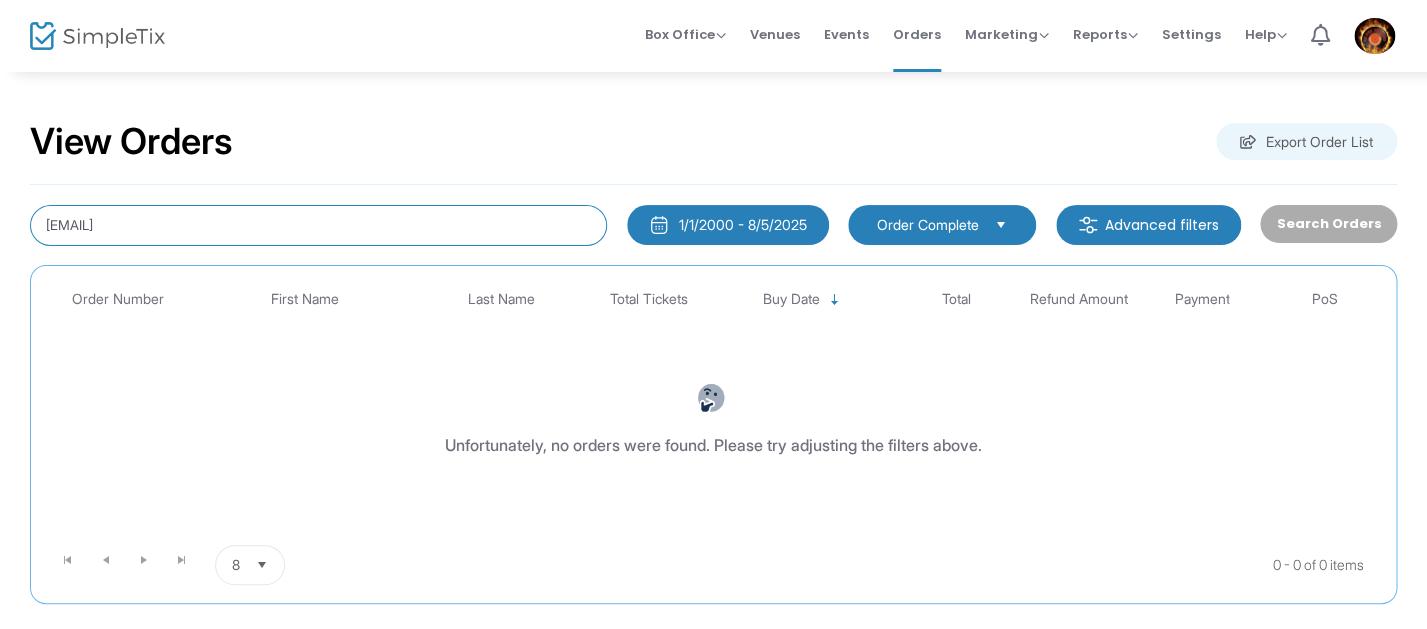 click on "[EMAIL]" 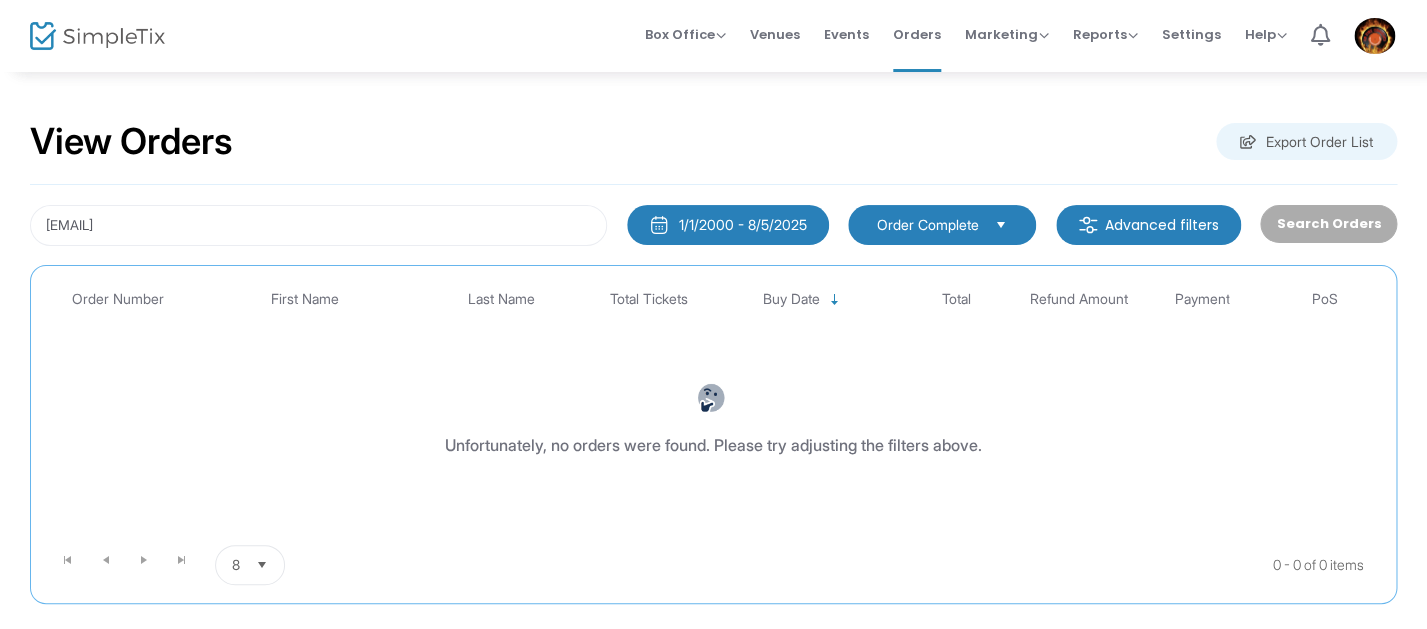 click on "Order Complete" at bounding box center [928, 225] 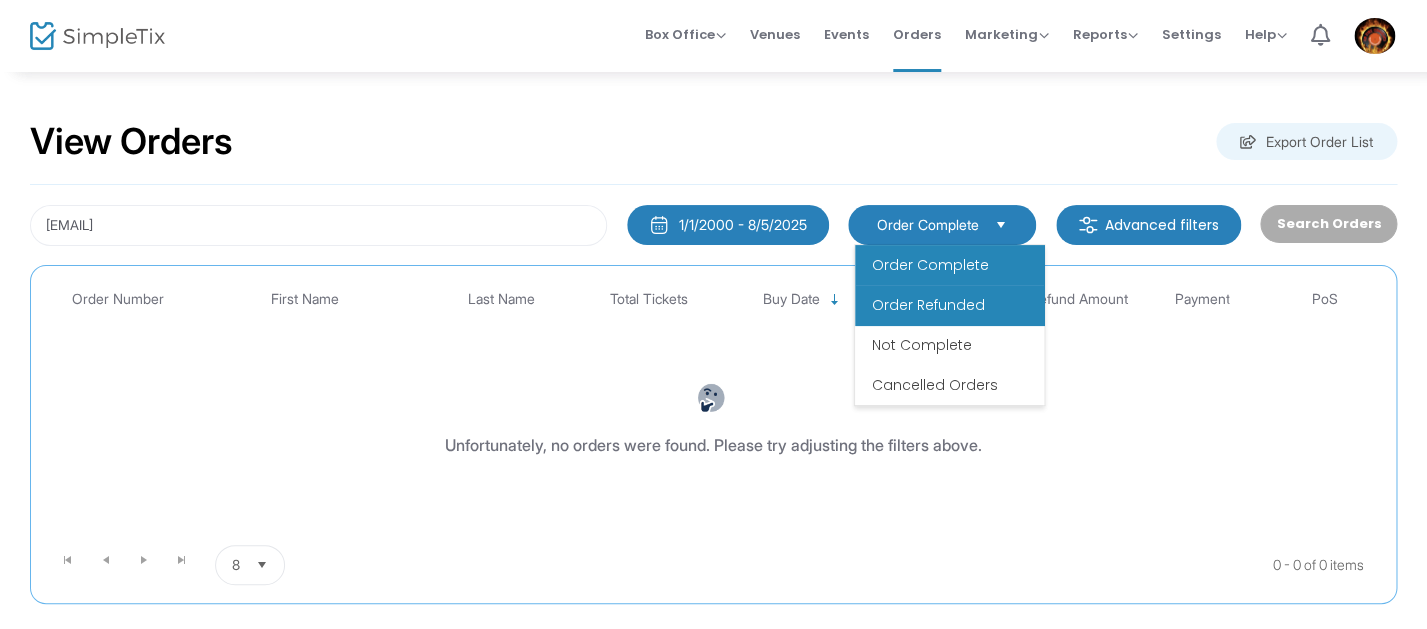 click on "Order Refunded" at bounding box center [927, 305] 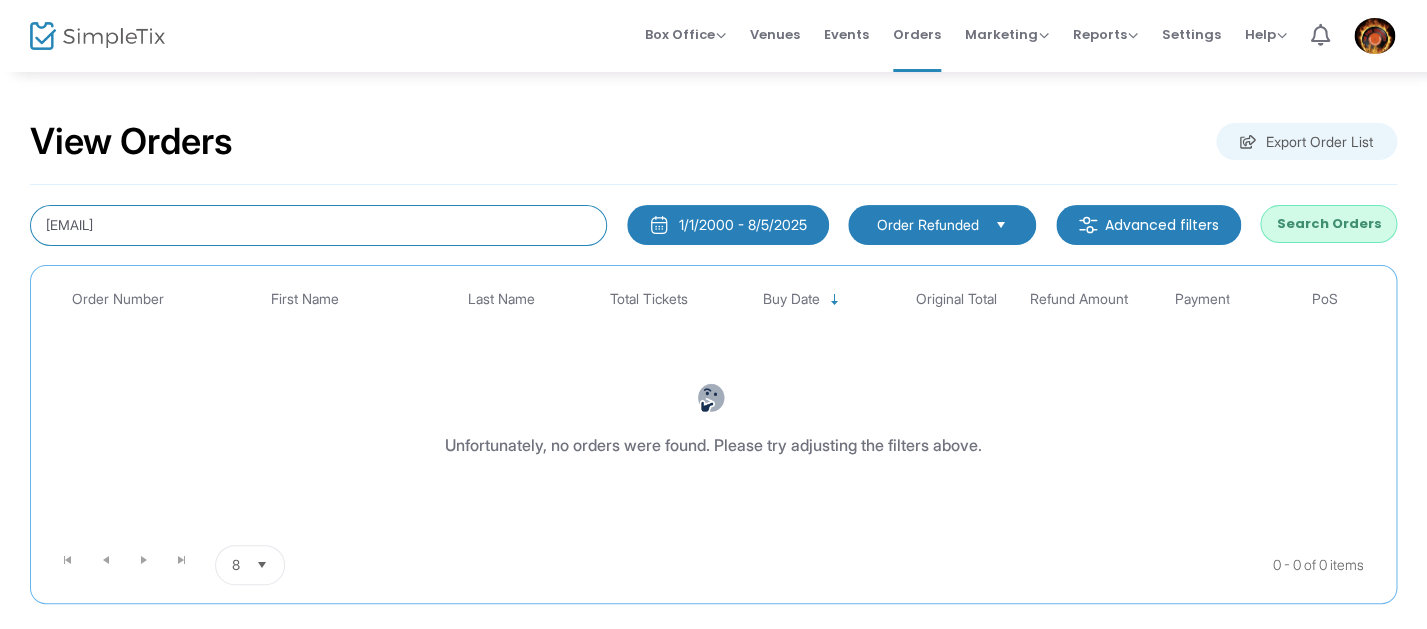 click on "[EMAIL]" 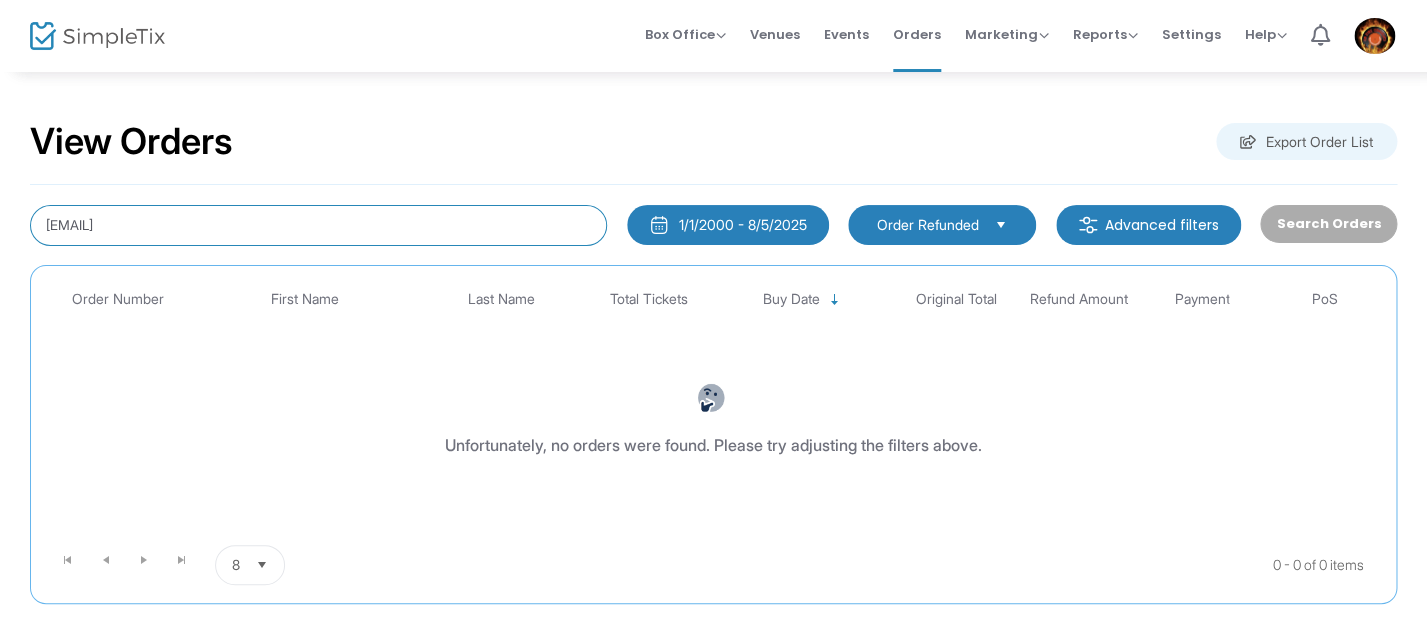 click on "[EMAIL]" 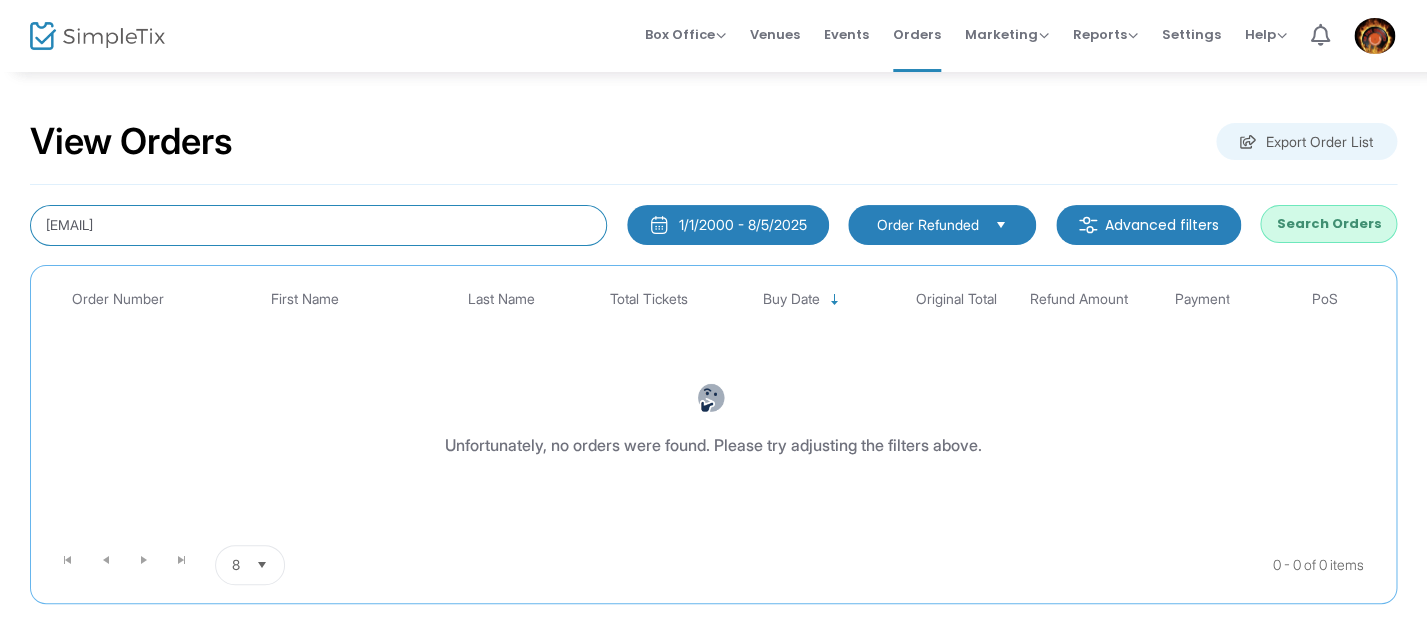 click on "[EMAIL]" 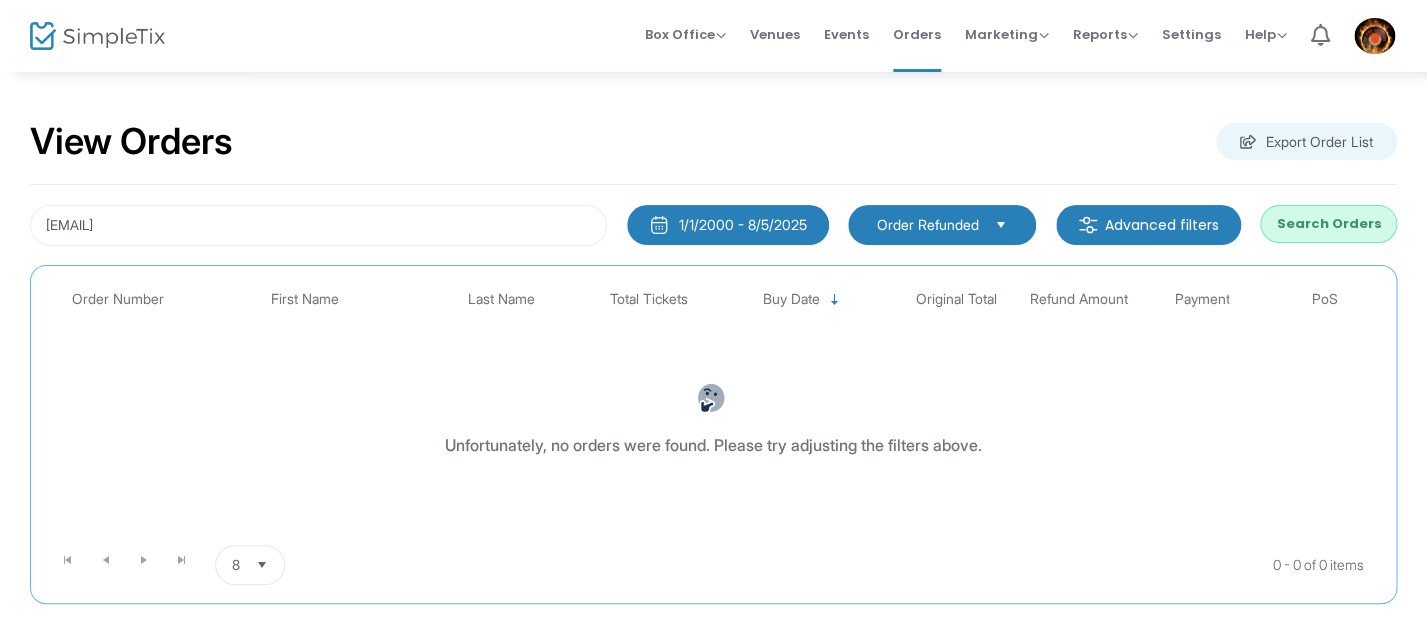 click on "Order Refunded" at bounding box center (928, 225) 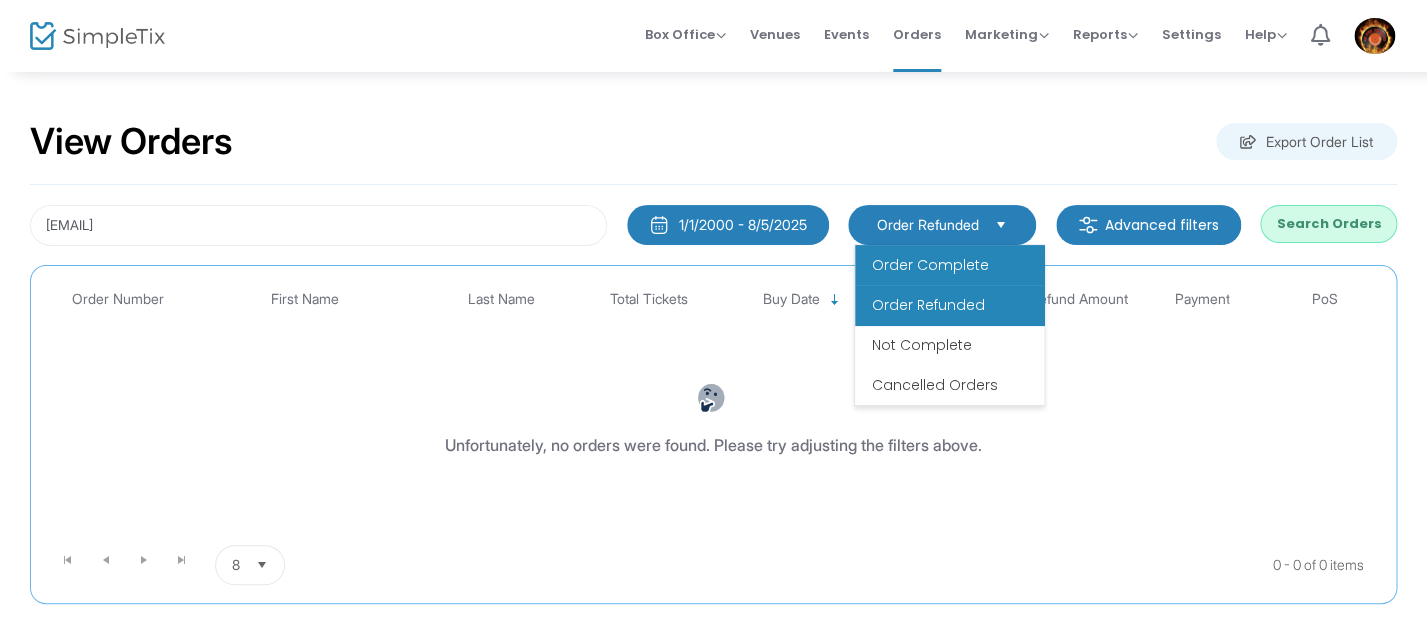 click on "Order Complete" at bounding box center (929, 265) 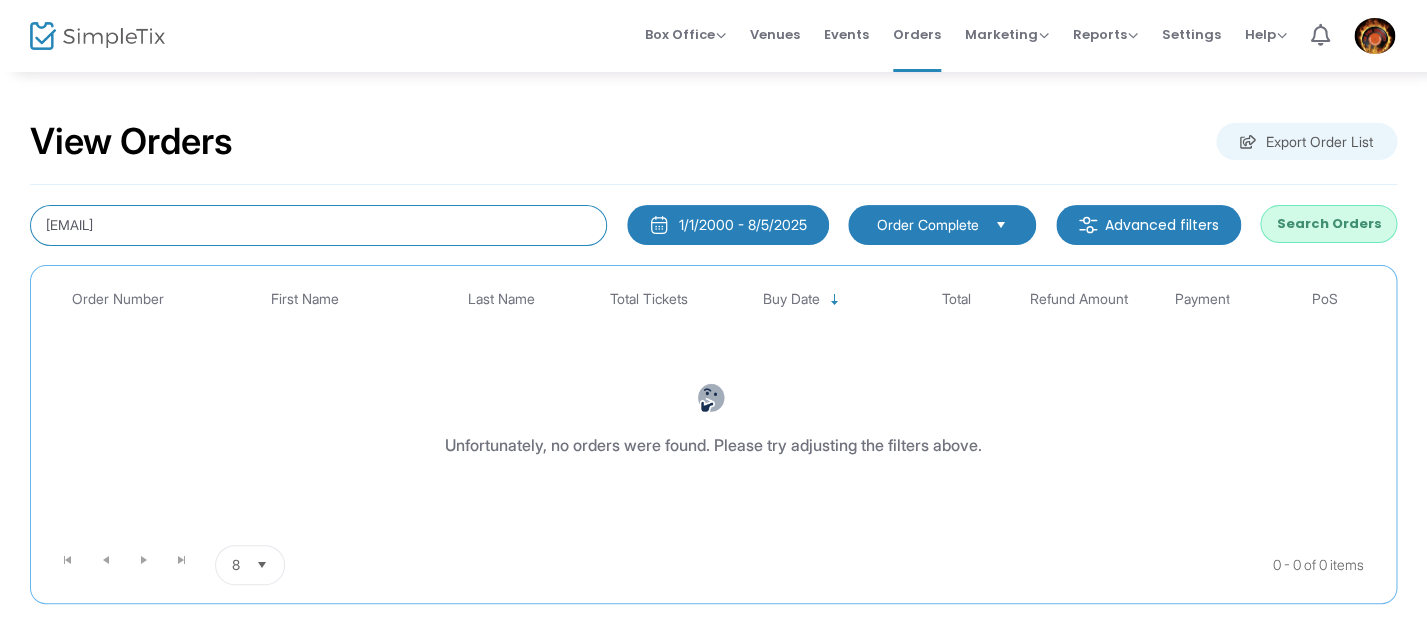 click on "[EMAIL]" 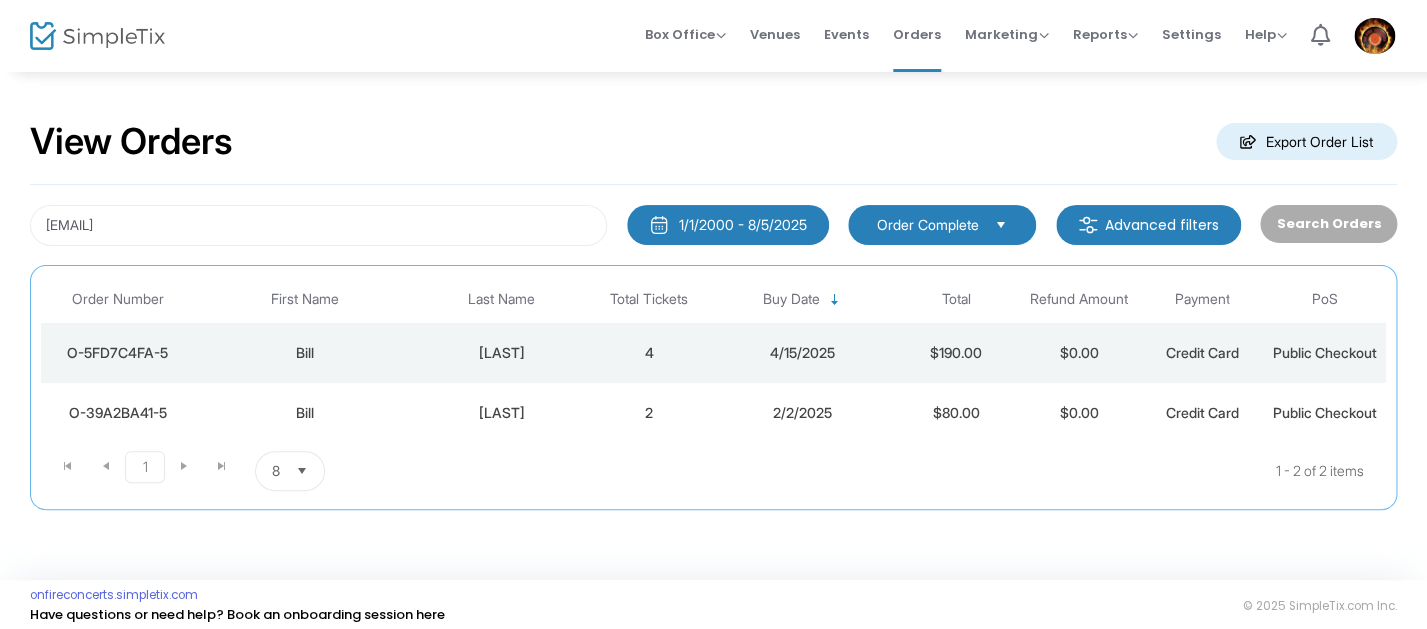 click on "4/15/2025" 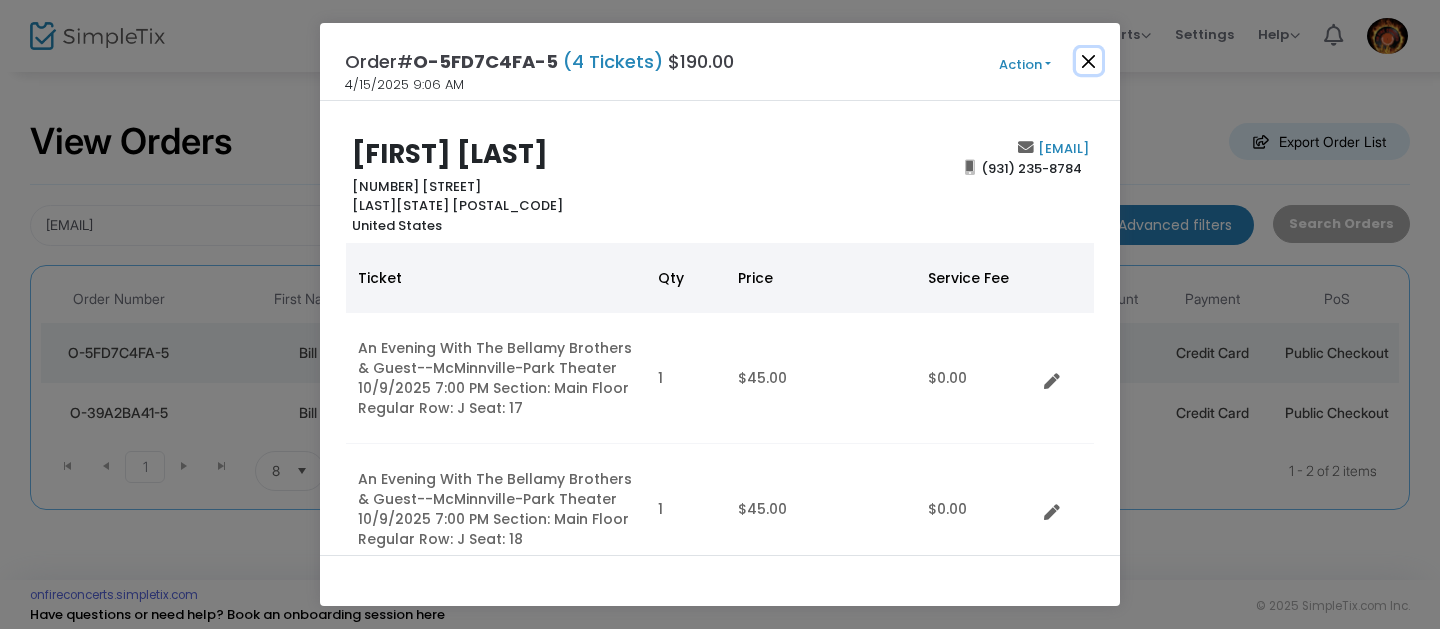 click 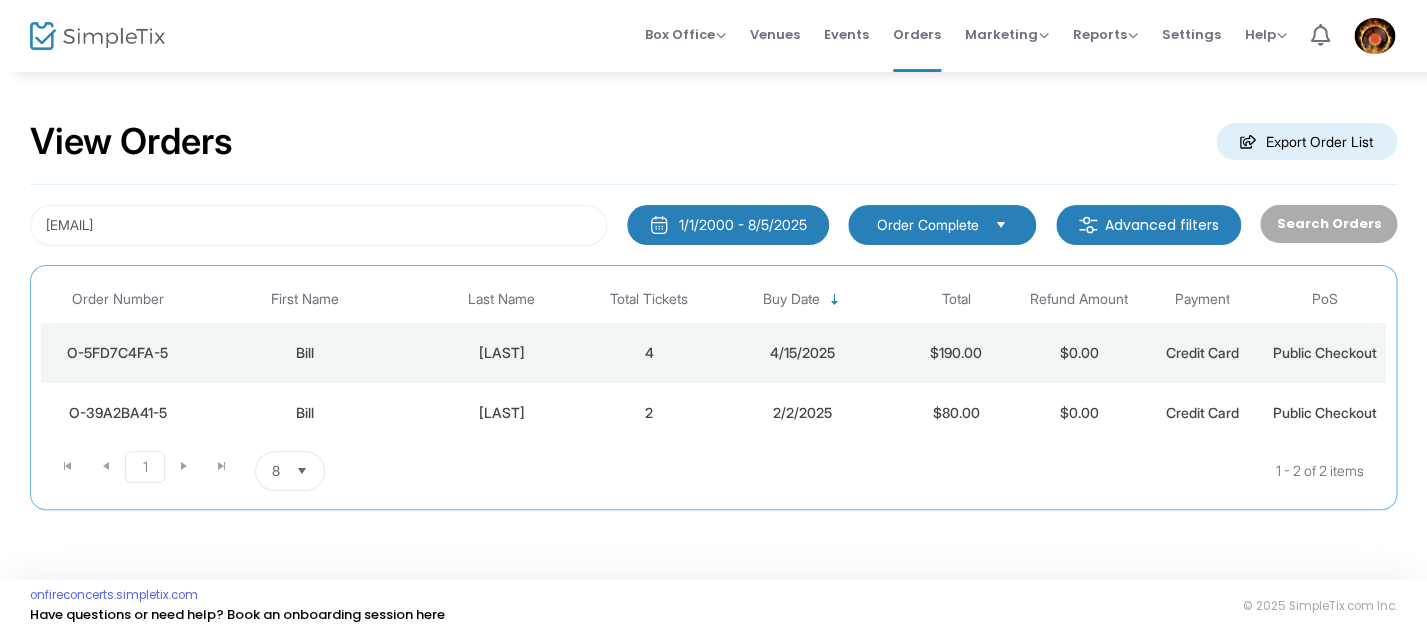 click on "2" 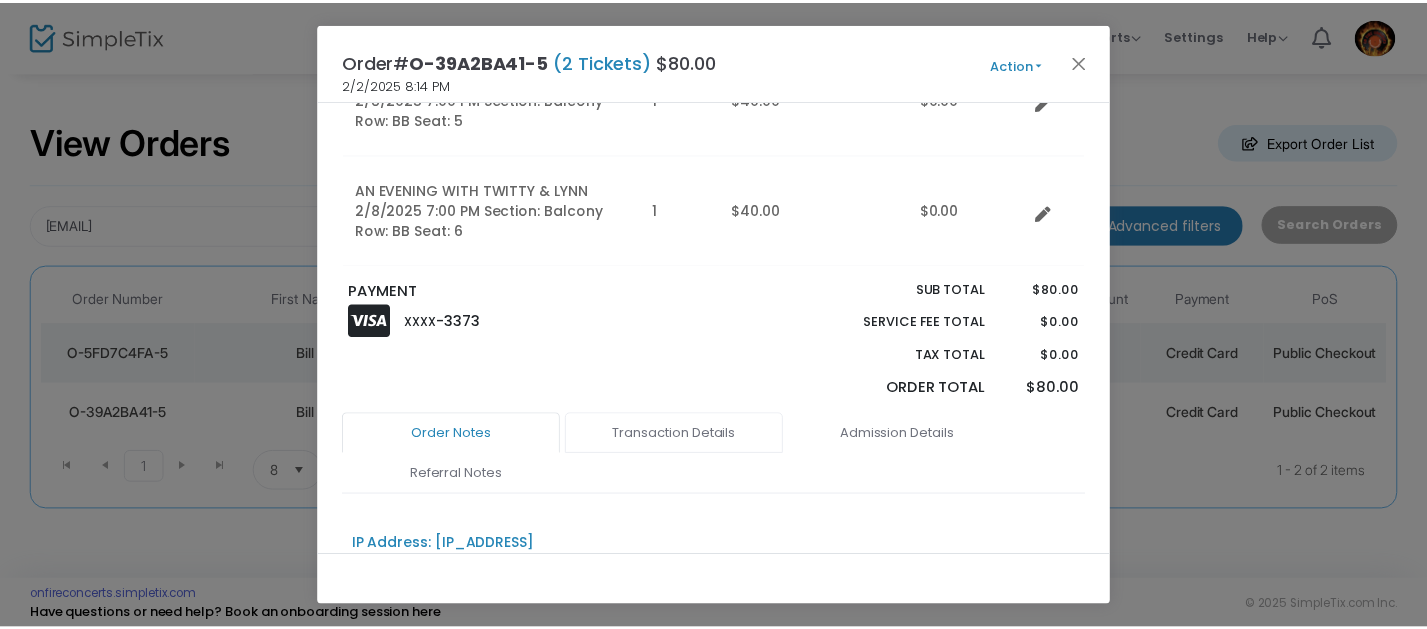 scroll, scrollTop: 340, scrollLeft: 0, axis: vertical 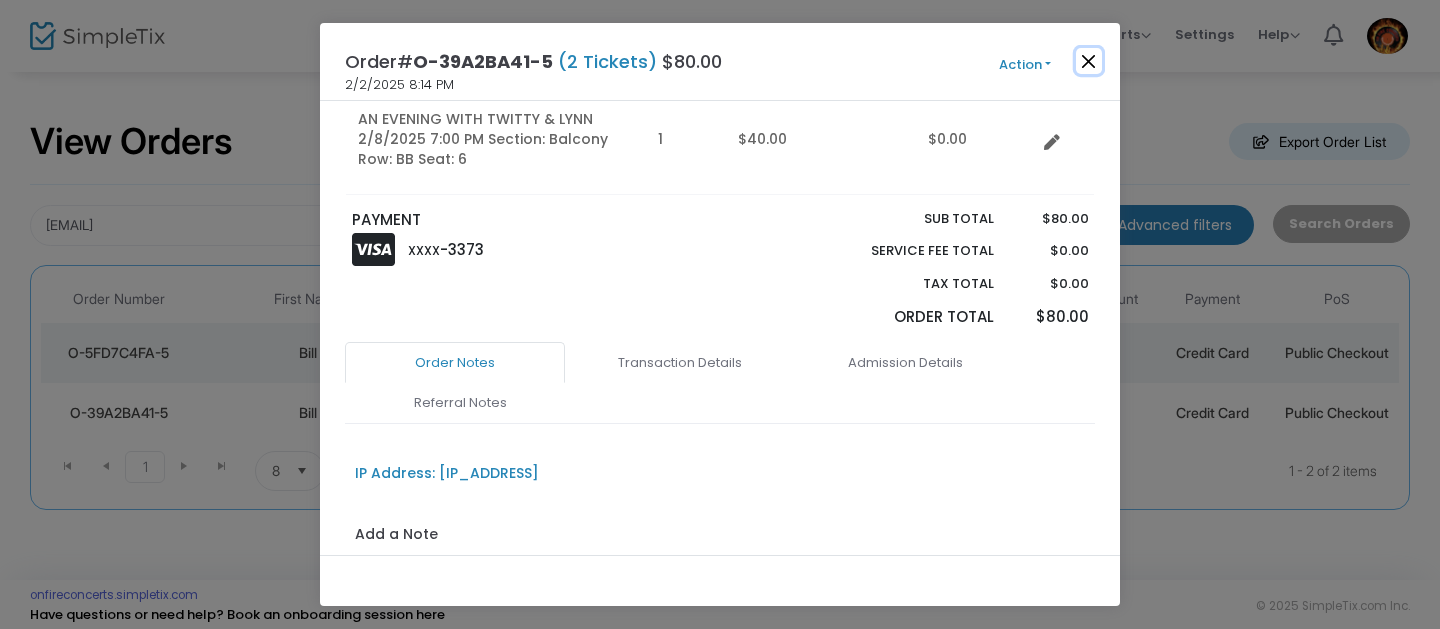 click 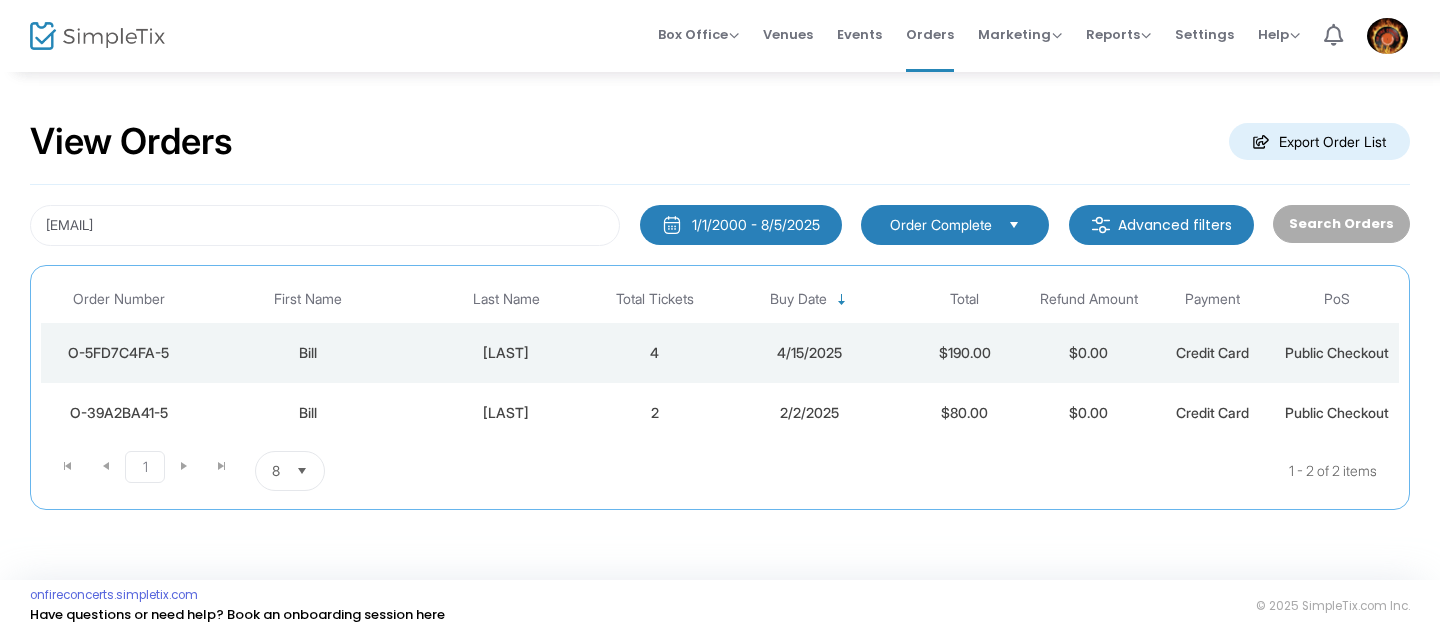 scroll, scrollTop: 340, scrollLeft: 0, axis: vertical 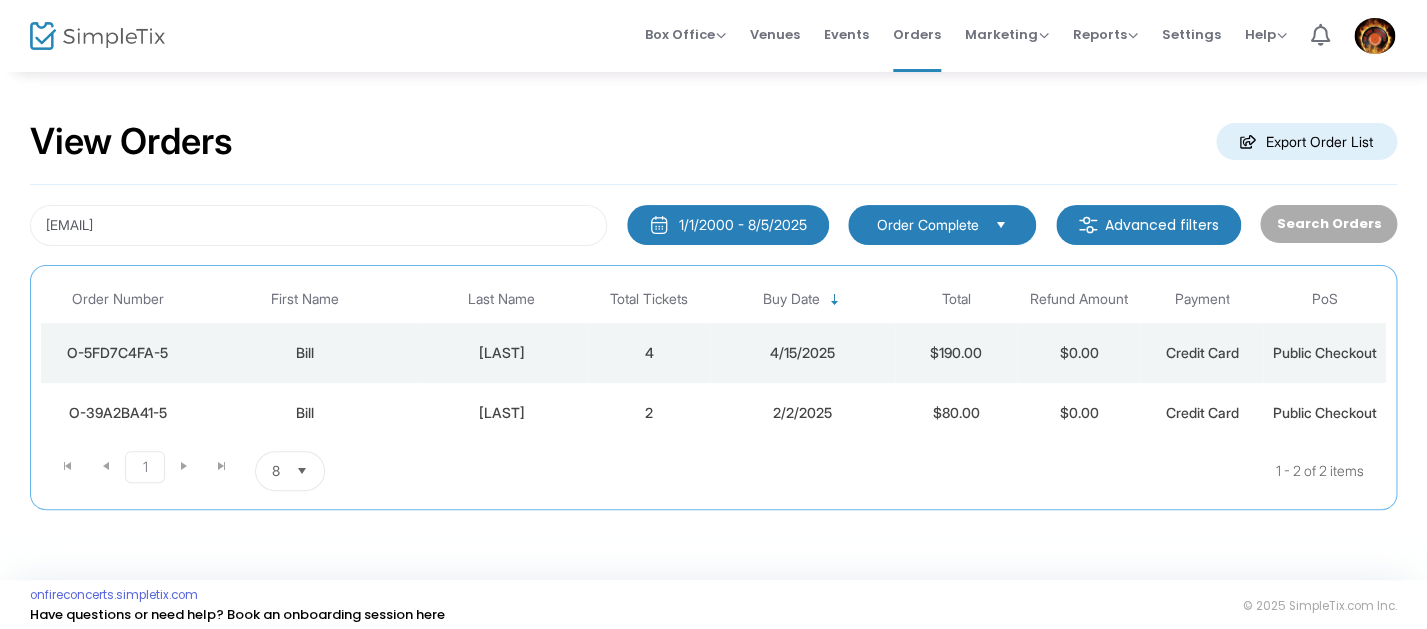 click on "1 - 2 of 2 items" 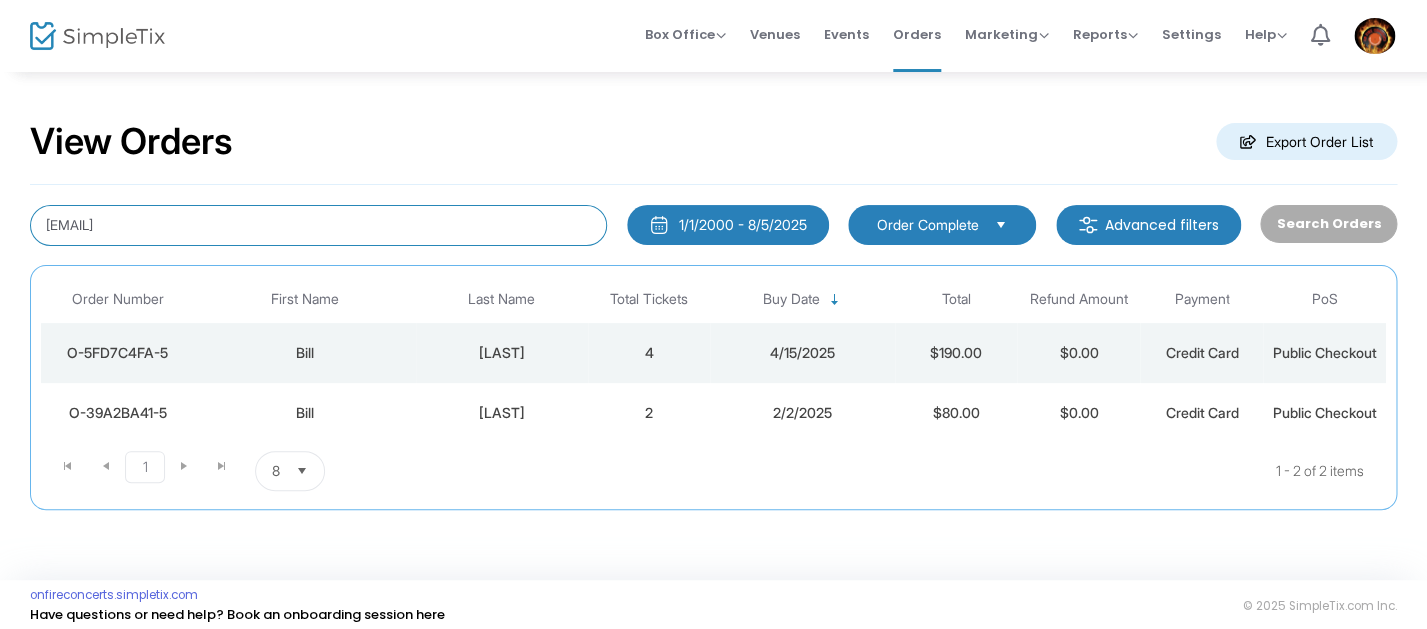 click on "[EMAIL]" 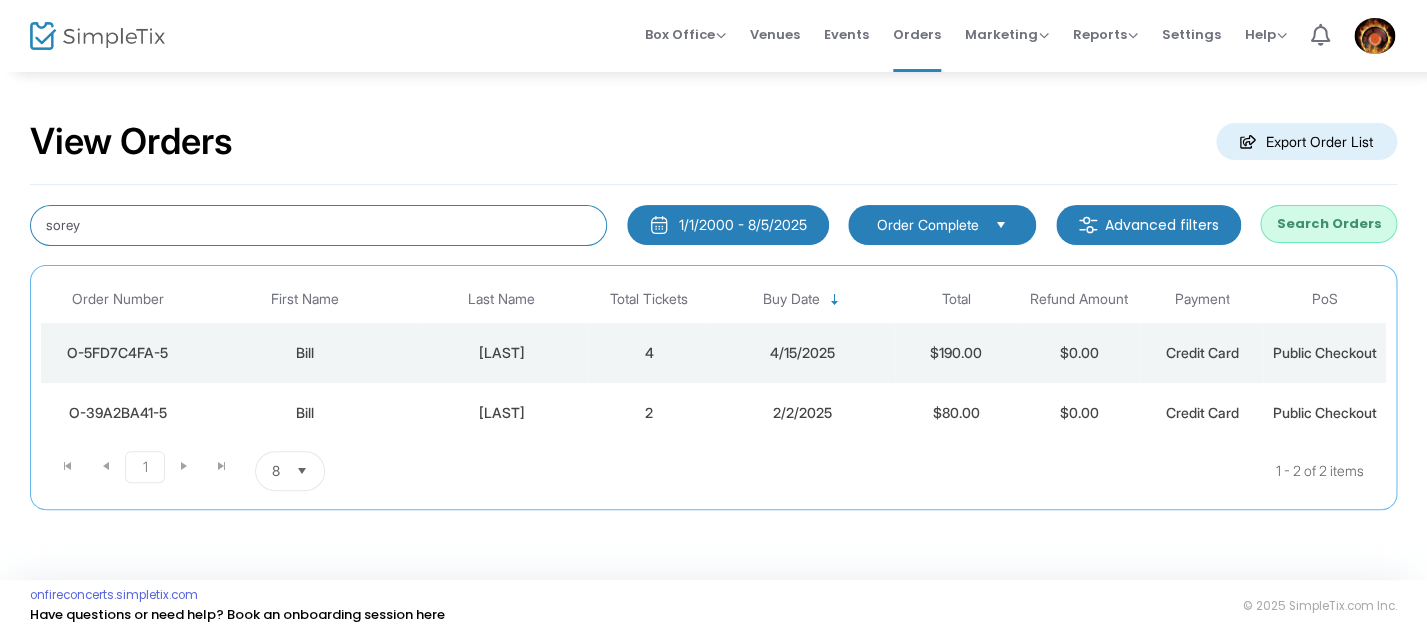type on "sorey" 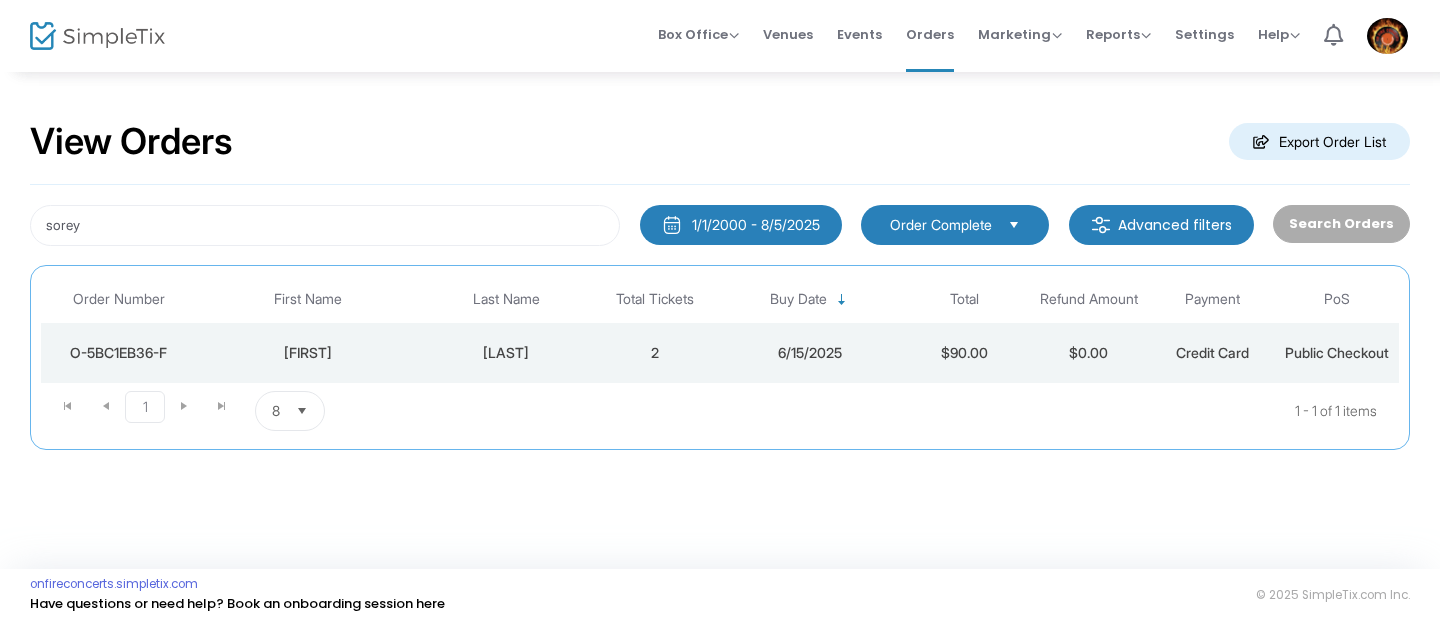 click on "2" 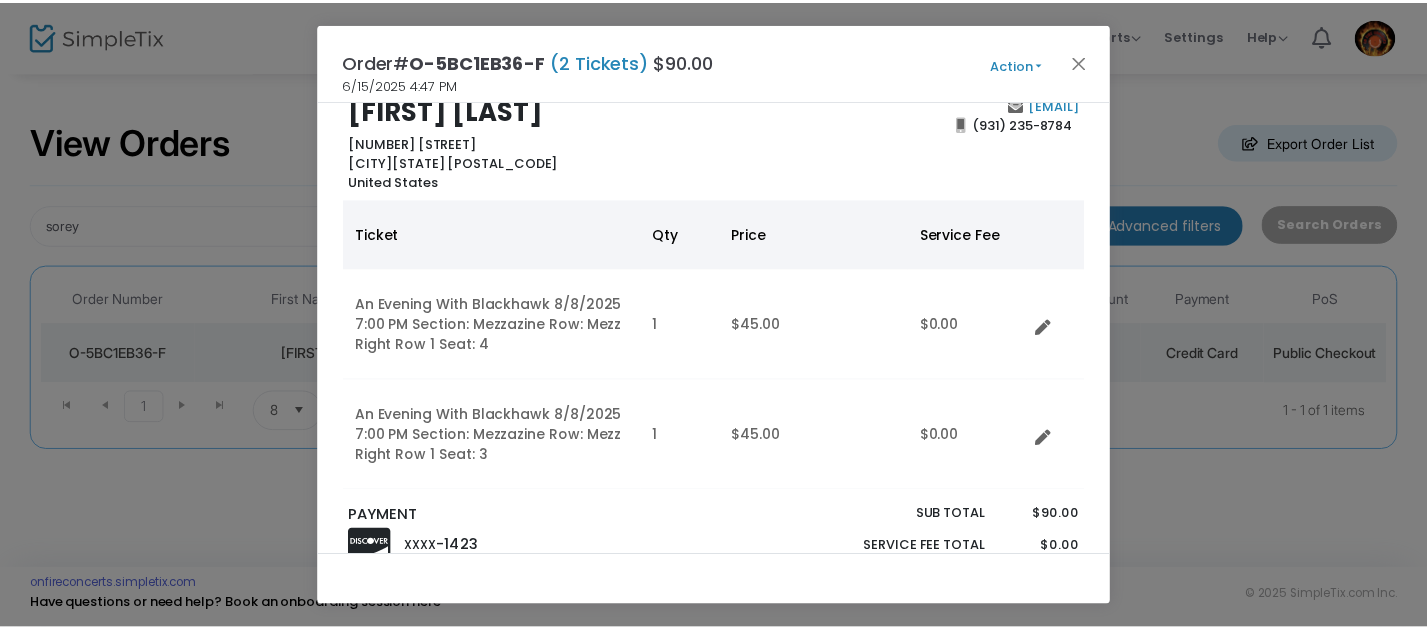 scroll, scrollTop: 0, scrollLeft: 0, axis: both 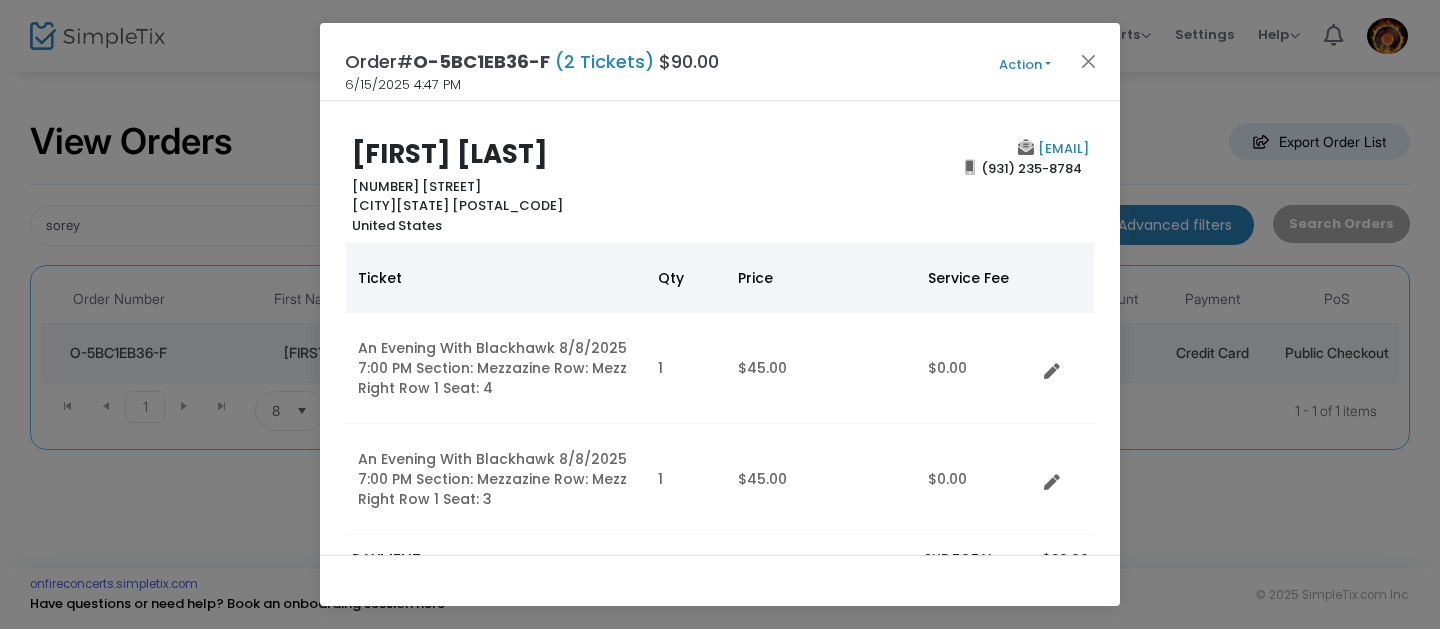 click on "Action" 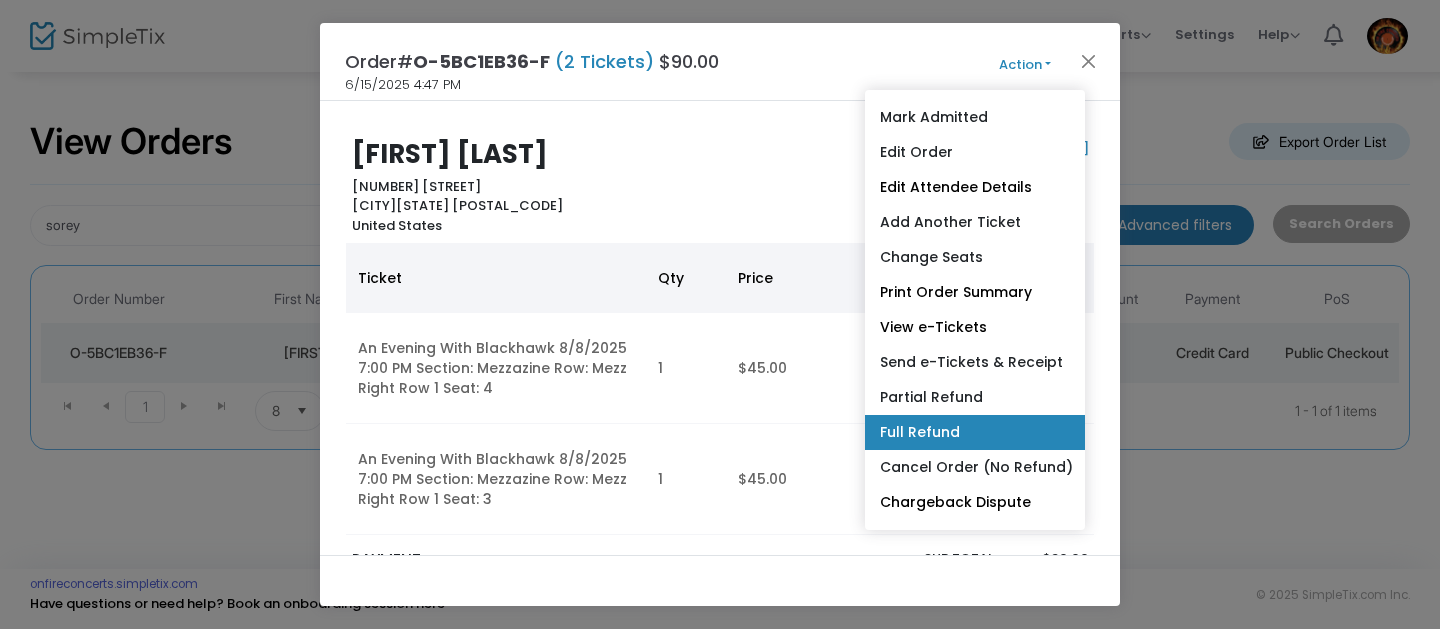 click on "Full Refund" 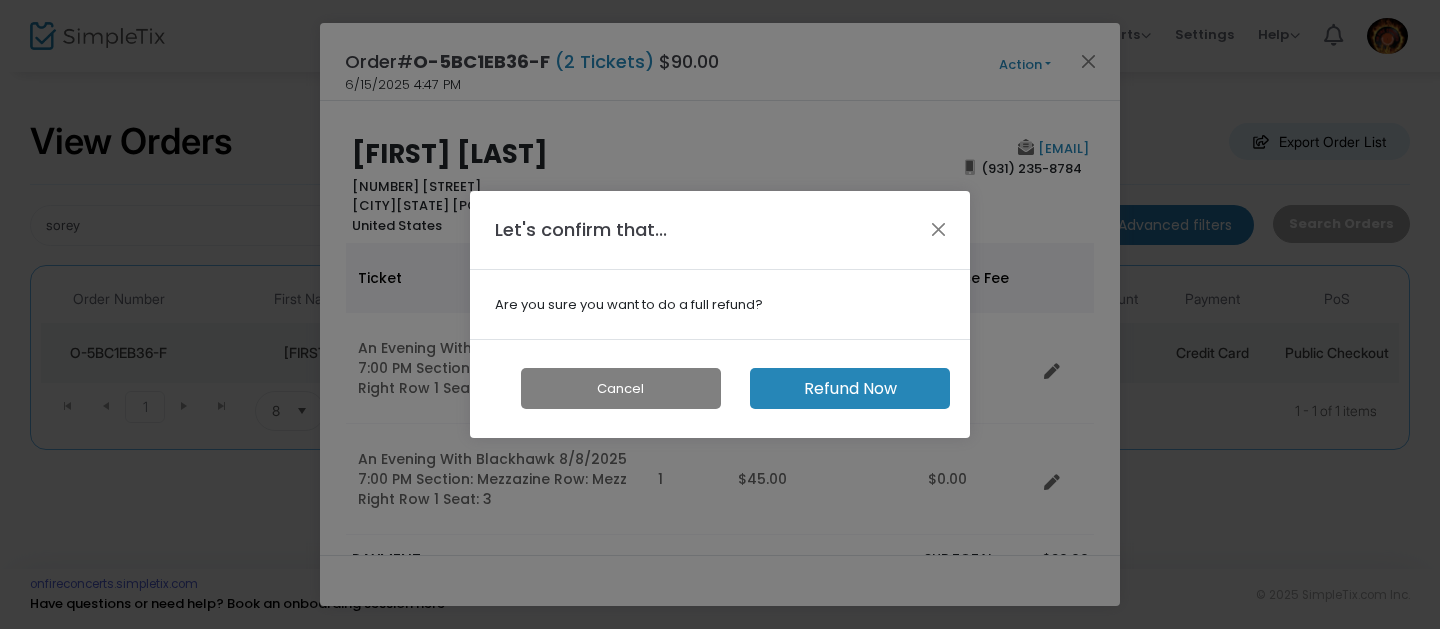 click on "Refund Now" 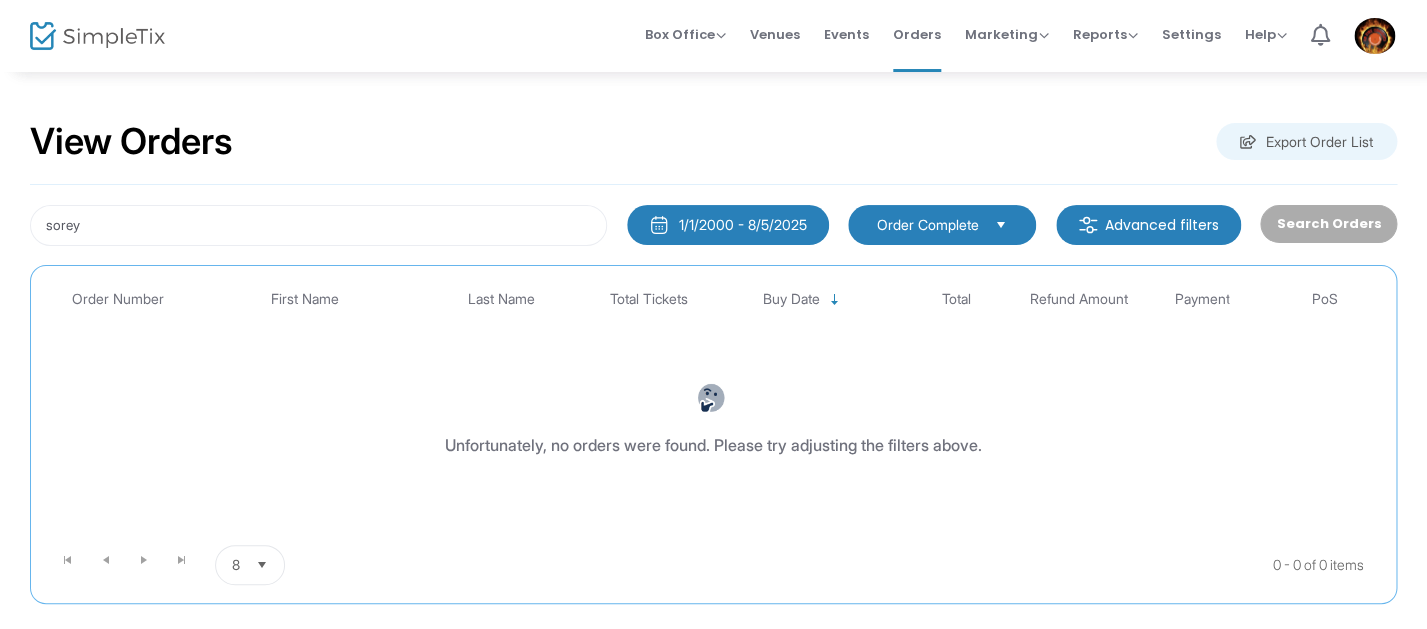 click on "Order Complete" at bounding box center [928, 225] 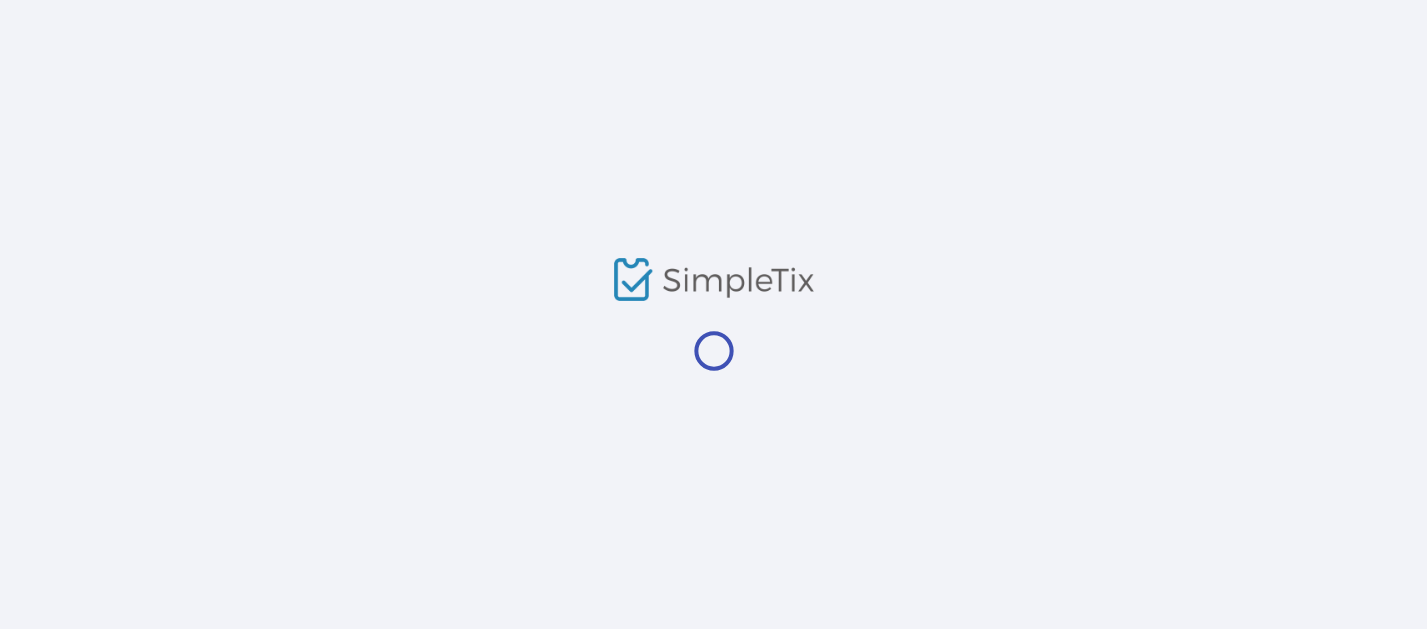 scroll, scrollTop: 0, scrollLeft: 0, axis: both 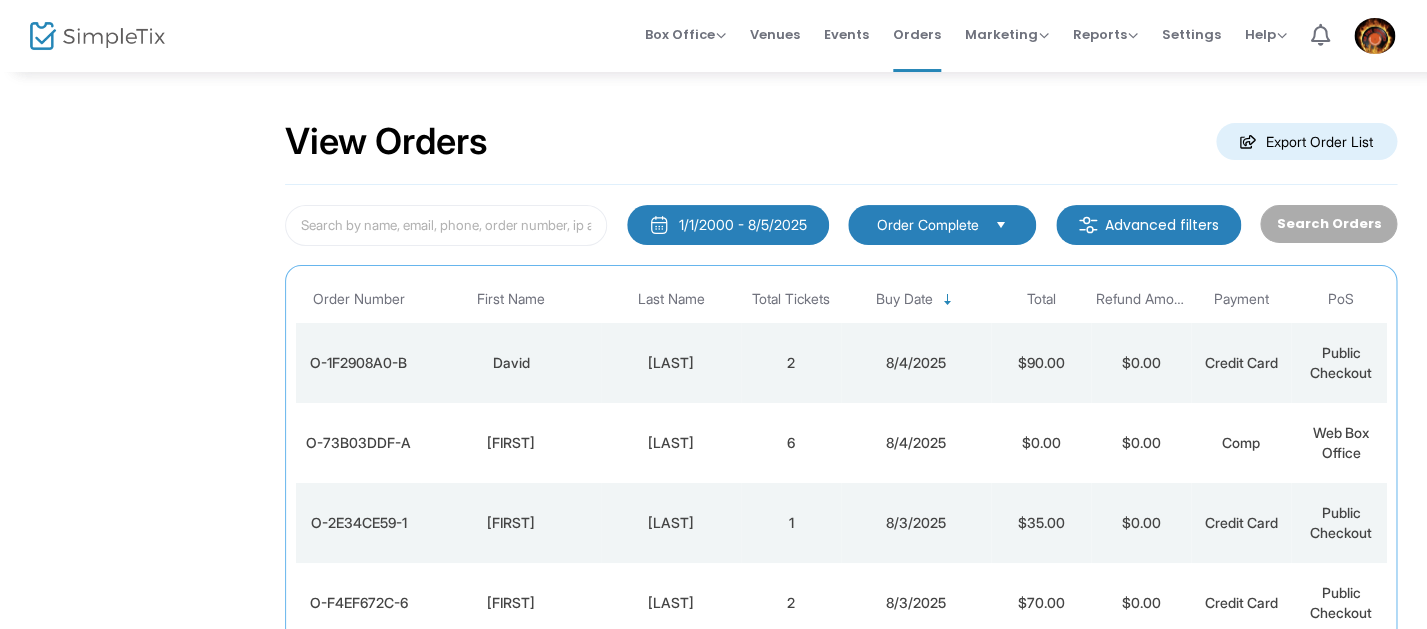 click on "View Orders  Export Order List   [DATE] - [DATE]  Last 30 Days Today Yesterday This week This Month Last Month Past 3 Months Past 12 Months Past 2 Years This Year All Time Custom Range [DATE] - [DATE] Cancel Apply   Order Complete  Advanced filters   Search Orders  Promo code category Promo code Payment Type Point of Sale (PoS) Order Number First Name Last Name Total Tickets Buy Date Total Refund Amount Payment PoS  O-1F2908A0-B   [FIRST]    [LAST]  2  [DATE]   $90.00    $0.00   Credit Card Public Checkout  O-73B03DDF-A   [FIRST]   [LAST]  6  [DATE]   $0.00    $0.00   Comp Web Box Office  O-2E34CE59-1   [FIRST]   [LAST]  1  [DATE]   $35.00    $0.00   Credit Card Public Checkout  O-F4EF672C-6   [FIRST]   [LAST]  2  [DATE]   $70.00    $0.00   Credit Card Public Checkout  O-2C6BF266-8   [FIRST] [INITIAL]   [LAST]  2  [DATE]   $70.00    $0.00   Credit Card Public Checkout  O-04E5CBCB-E   [FIRST]   [LAST]  2  [DATE]   $70.00    $0.00   Credit Card Public Checkout  O-31B64CB0-1   [LAST]   [LAST]  8  [DATE]  2  1" 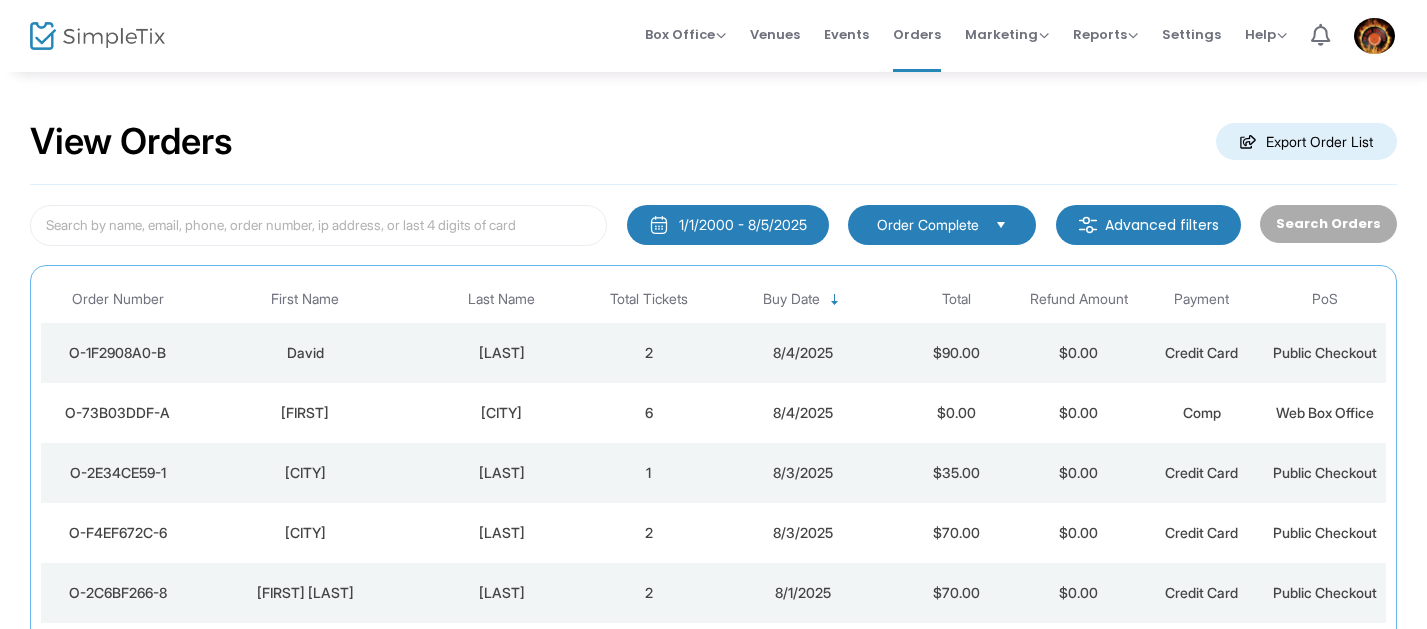 scroll, scrollTop: 0, scrollLeft: 0, axis: both 